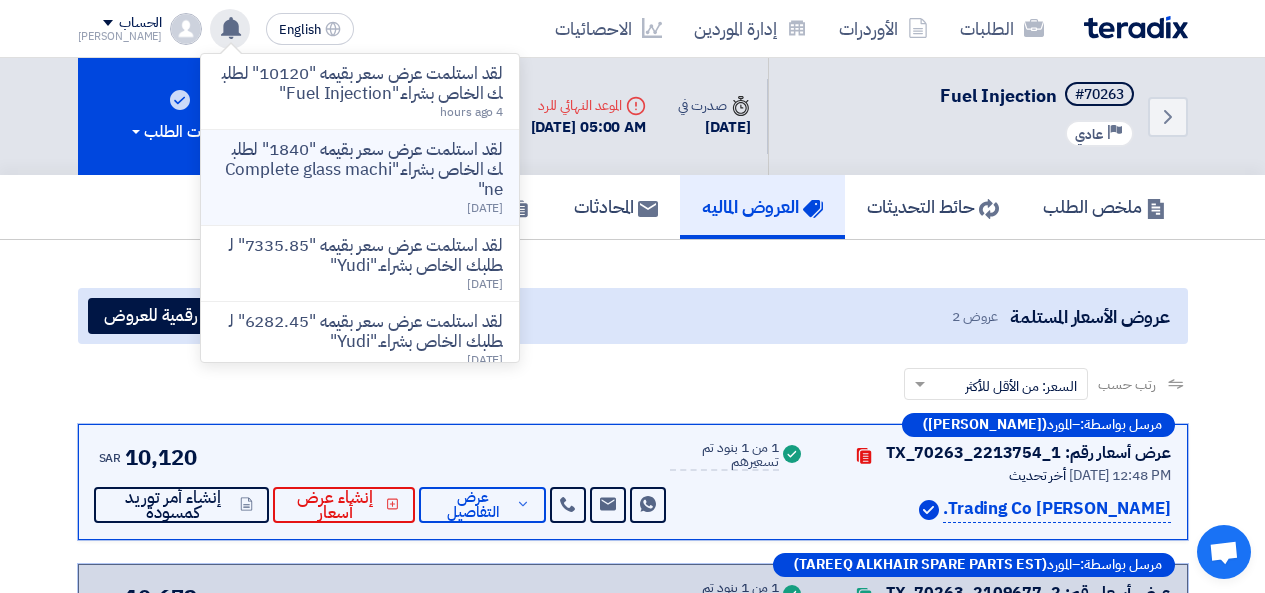 scroll, scrollTop: 666, scrollLeft: 0, axis: vertical 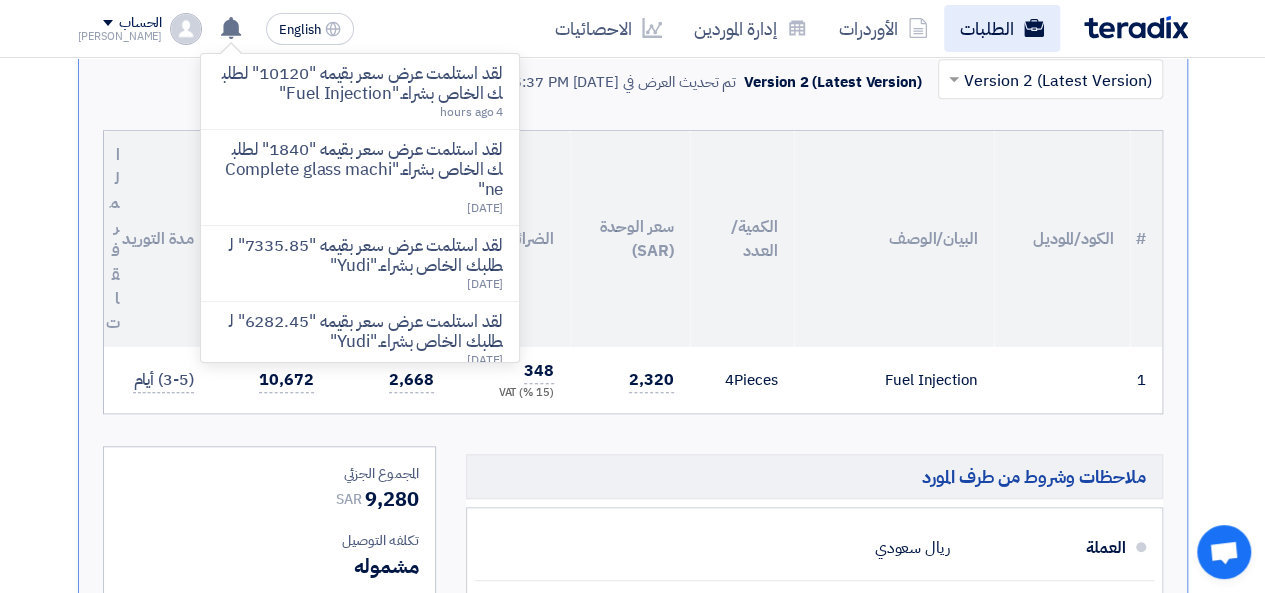 click on "الطلبات" 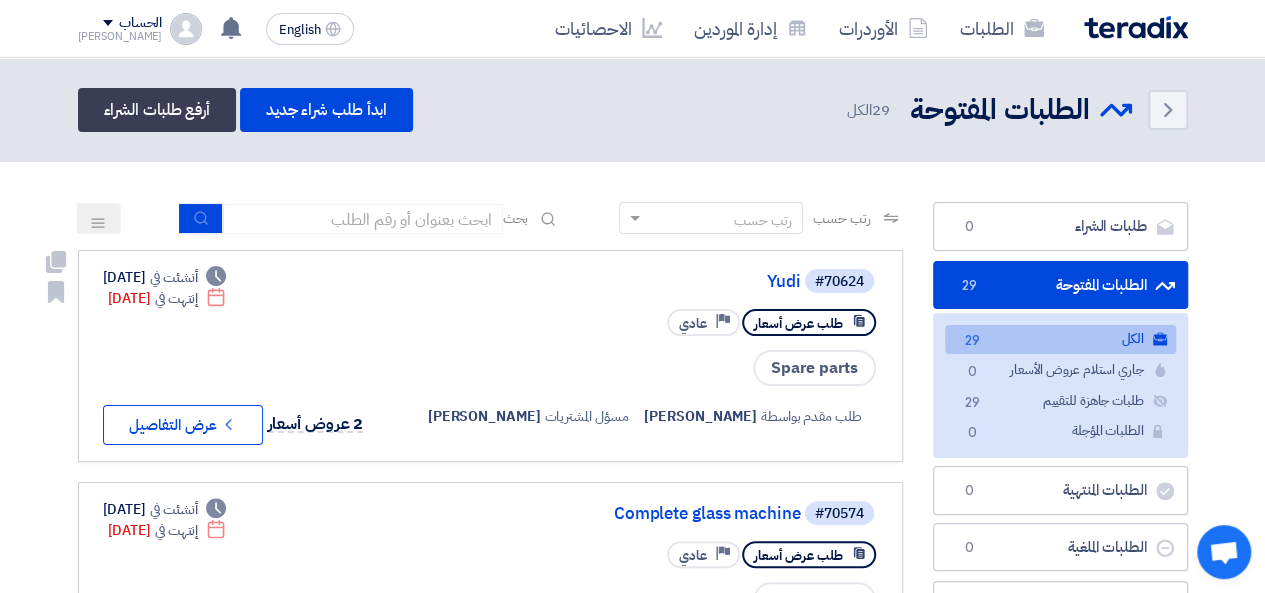 scroll, scrollTop: 333, scrollLeft: 0, axis: vertical 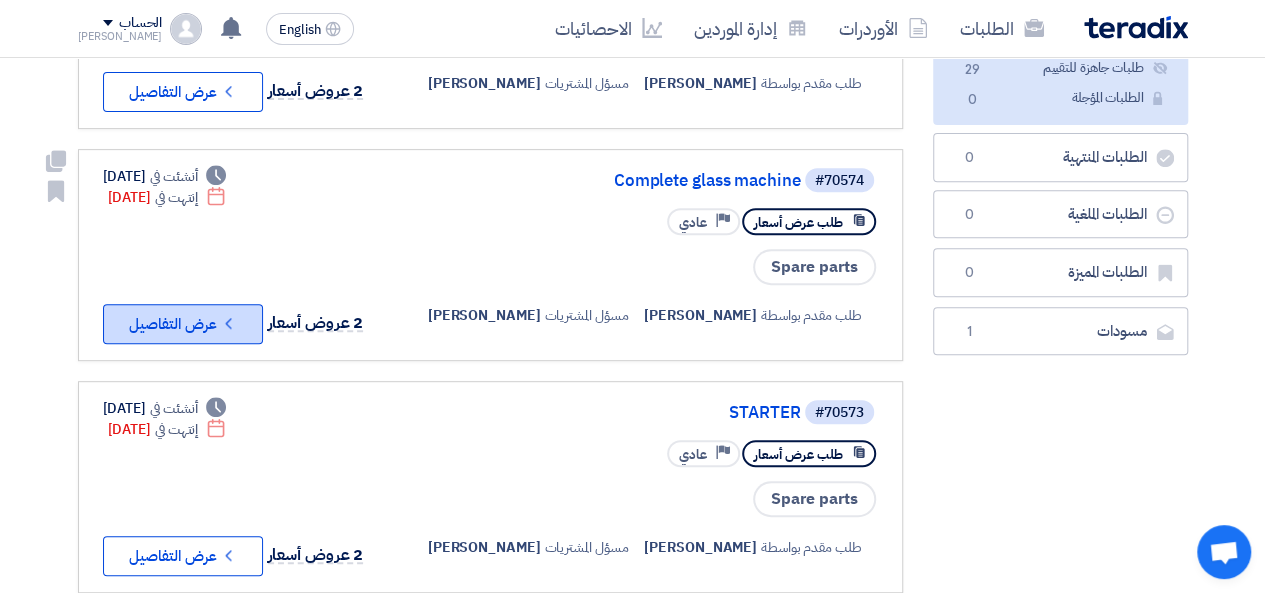 click on "Check details
عرض التفاصيل" 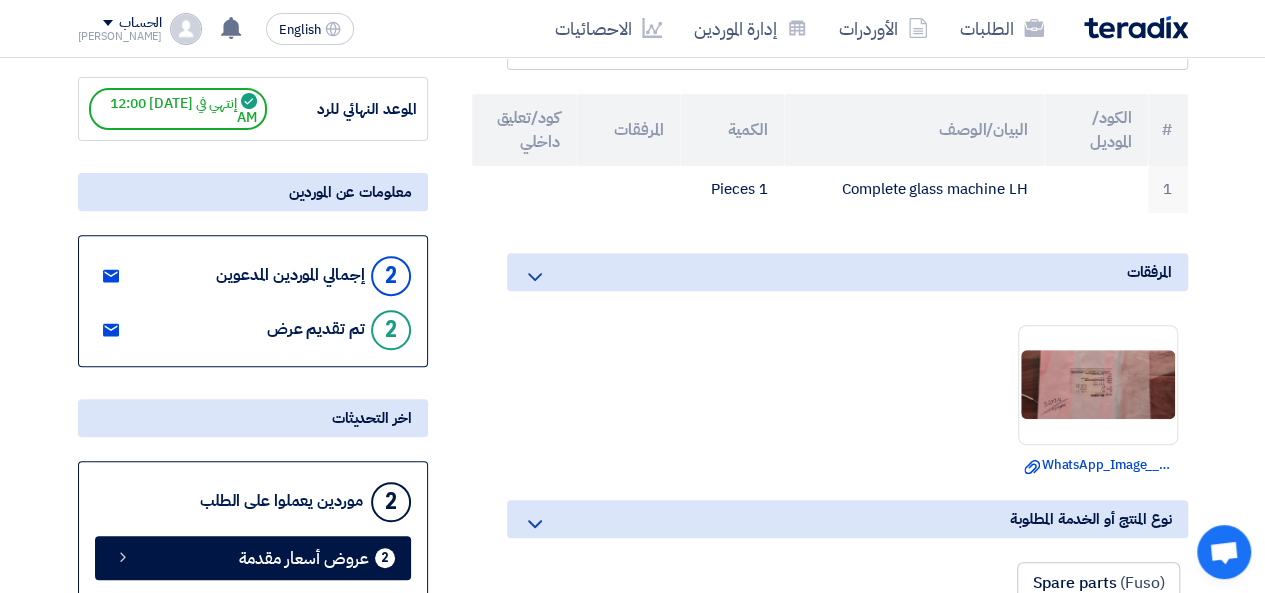 scroll, scrollTop: 333, scrollLeft: 0, axis: vertical 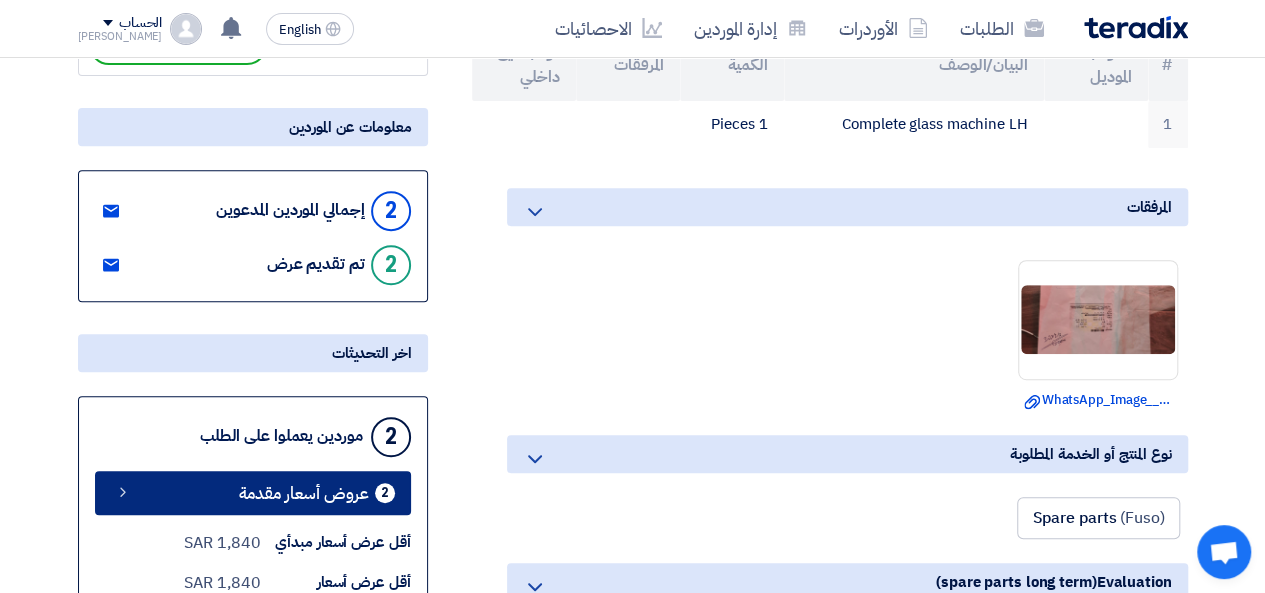 click on "عروض أسعار مقدمة" 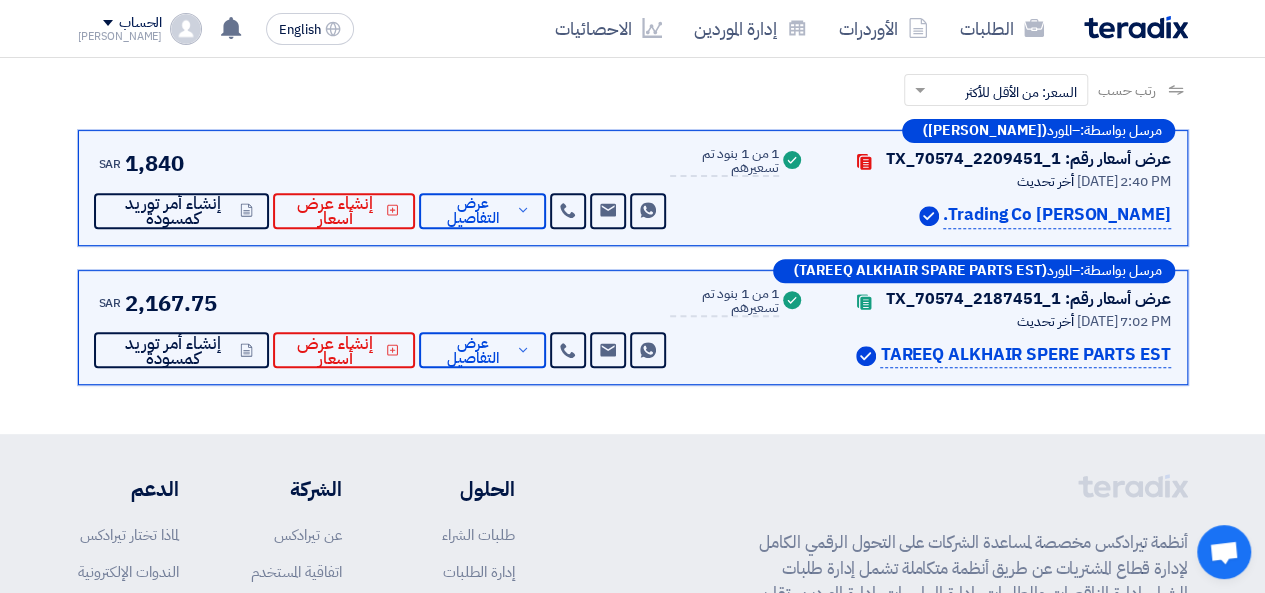 scroll, scrollTop: 341, scrollLeft: 0, axis: vertical 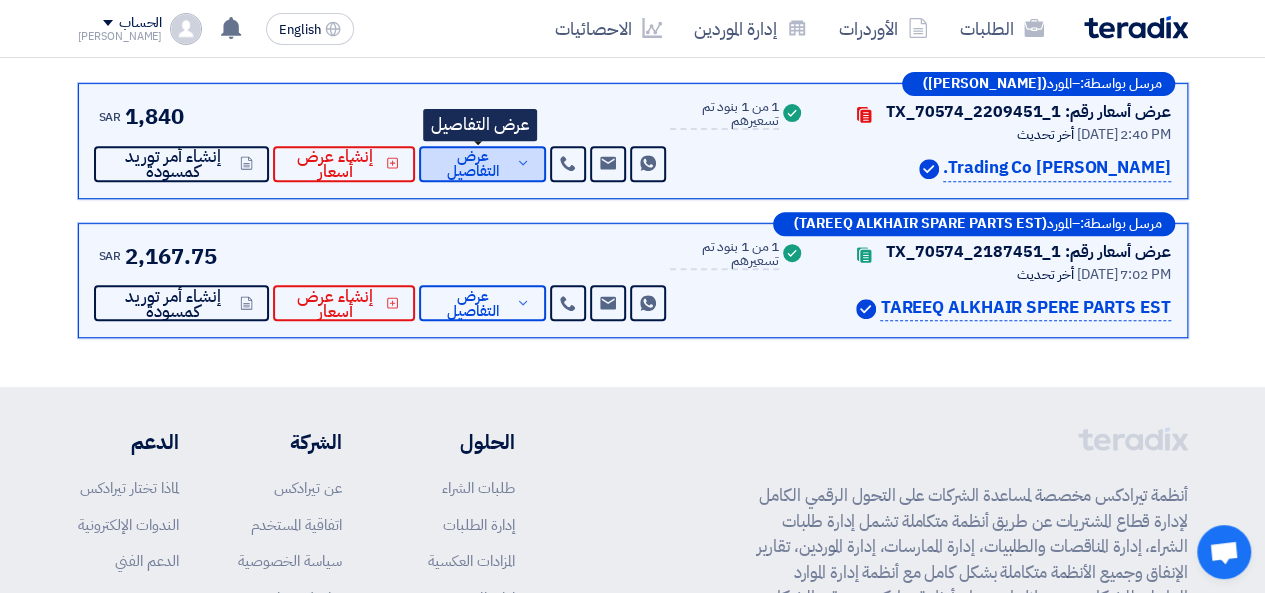 click on "عرض التفاصيل" at bounding box center [473, 164] 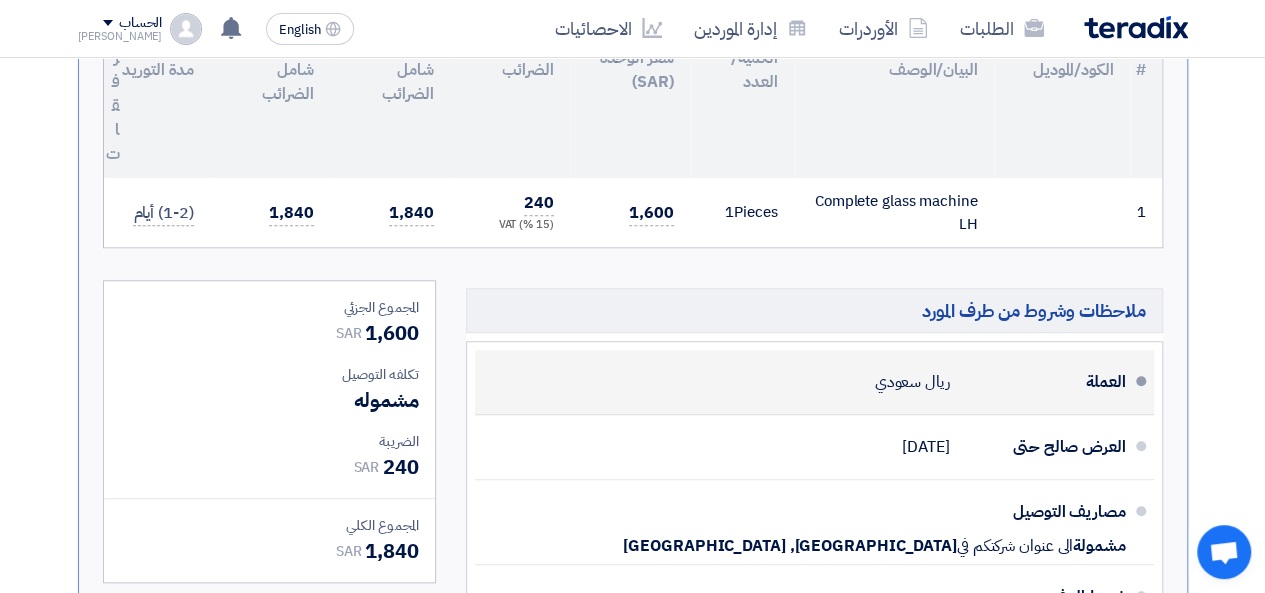 scroll, scrollTop: 341, scrollLeft: 0, axis: vertical 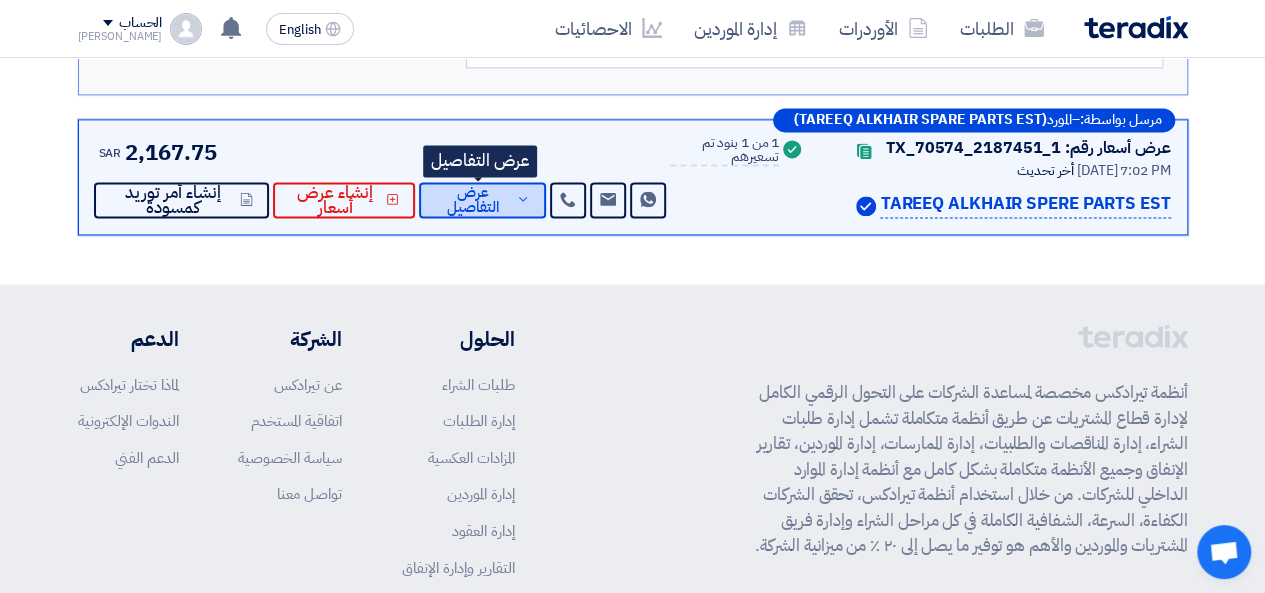 click on "عرض التفاصيل" at bounding box center [473, 200] 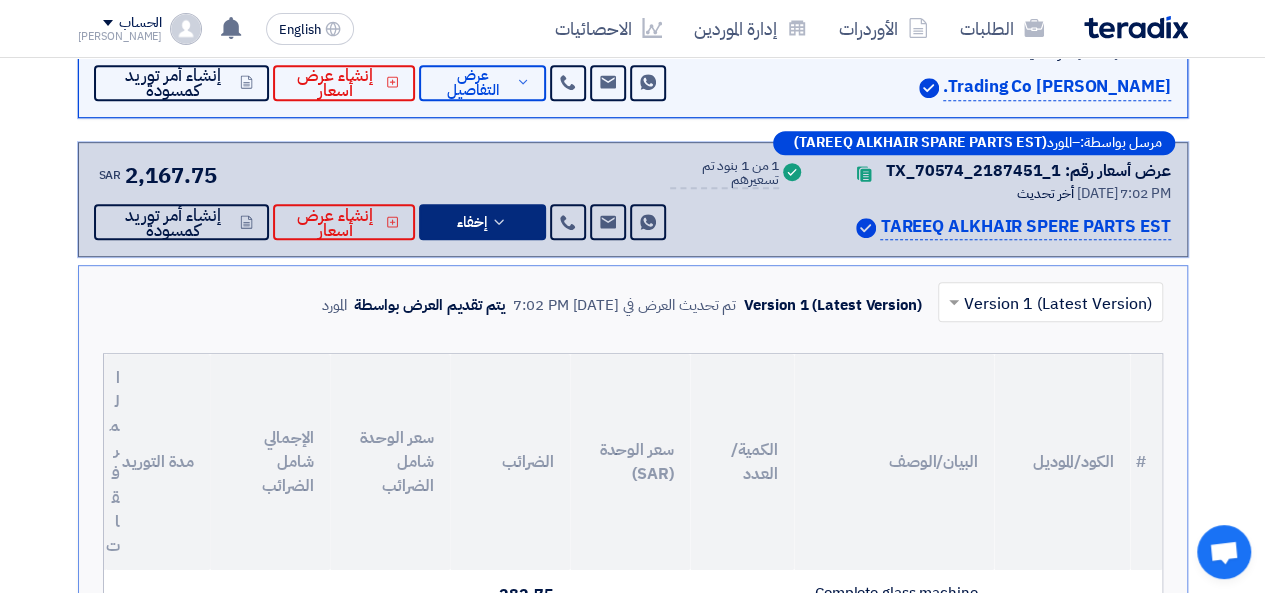 scroll, scrollTop: 89, scrollLeft: 0, axis: vertical 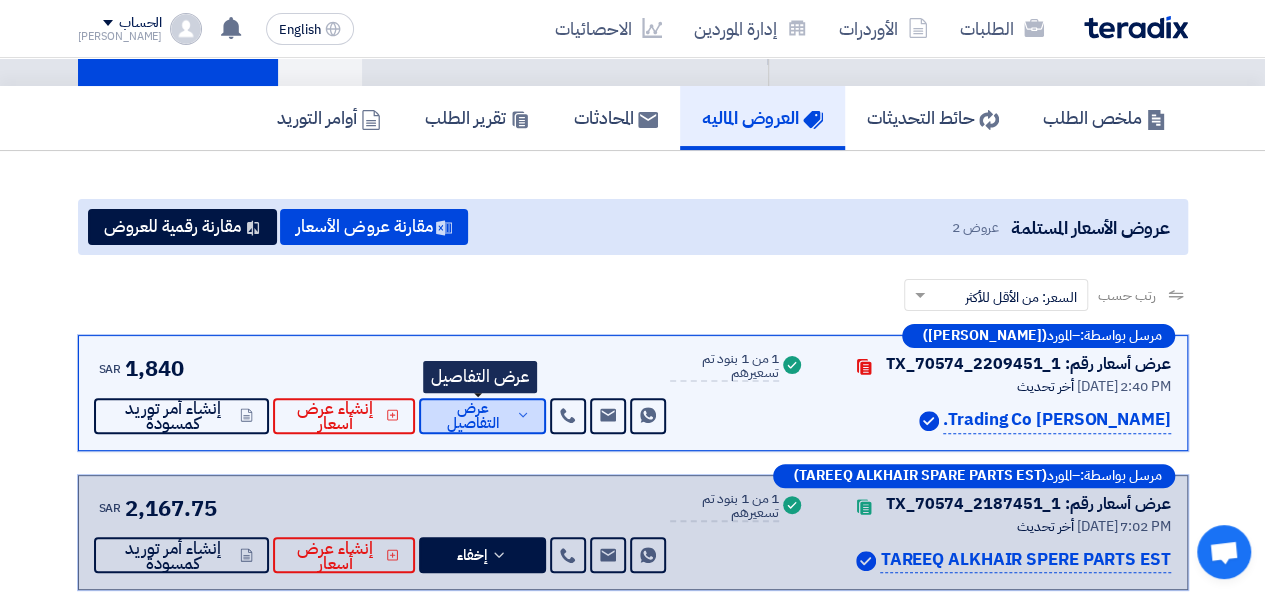 click on "عرض التفاصيل" at bounding box center (473, 416) 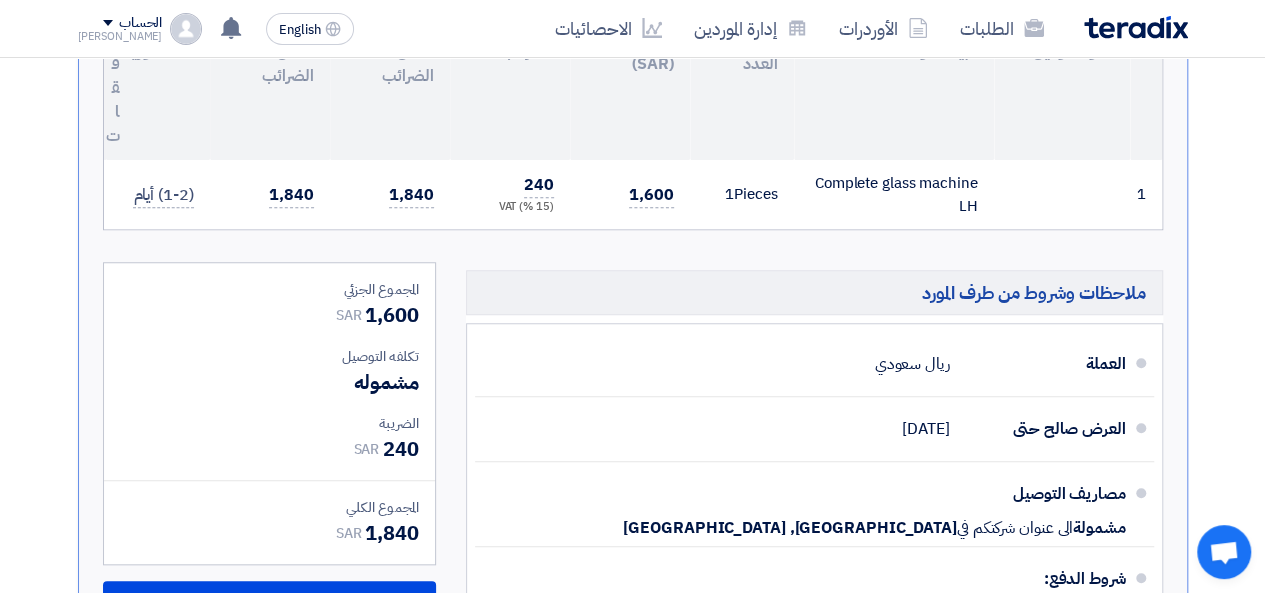 scroll, scrollTop: 756, scrollLeft: 0, axis: vertical 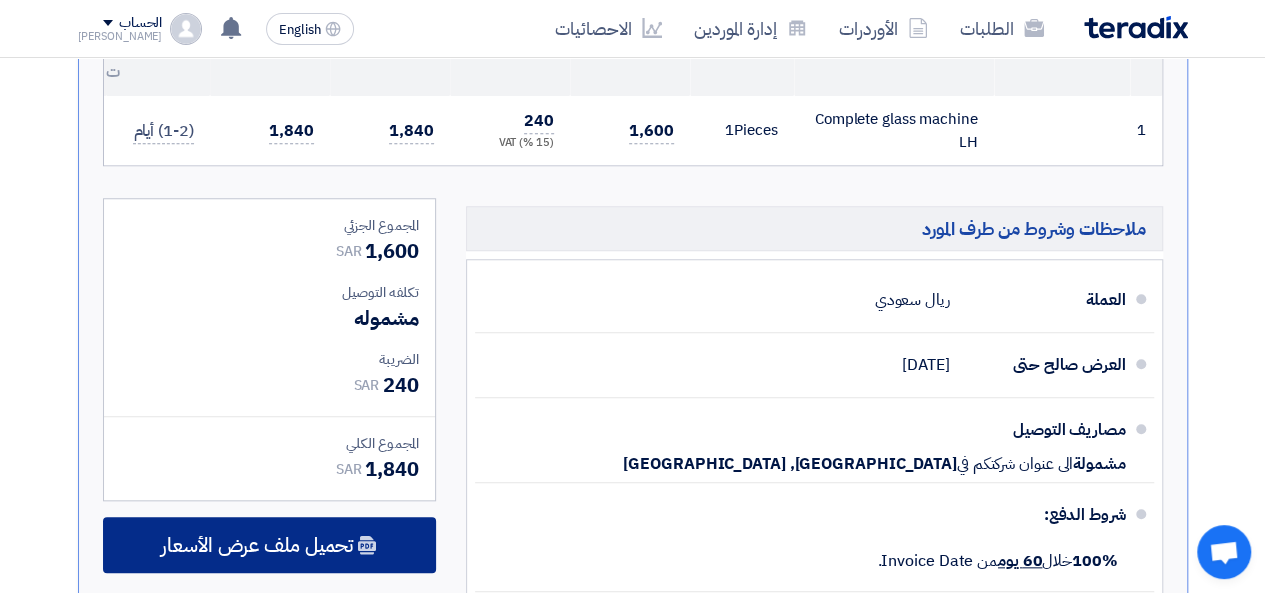 click on "تحميل ملف عرض الأسعار" at bounding box center (257, 545) 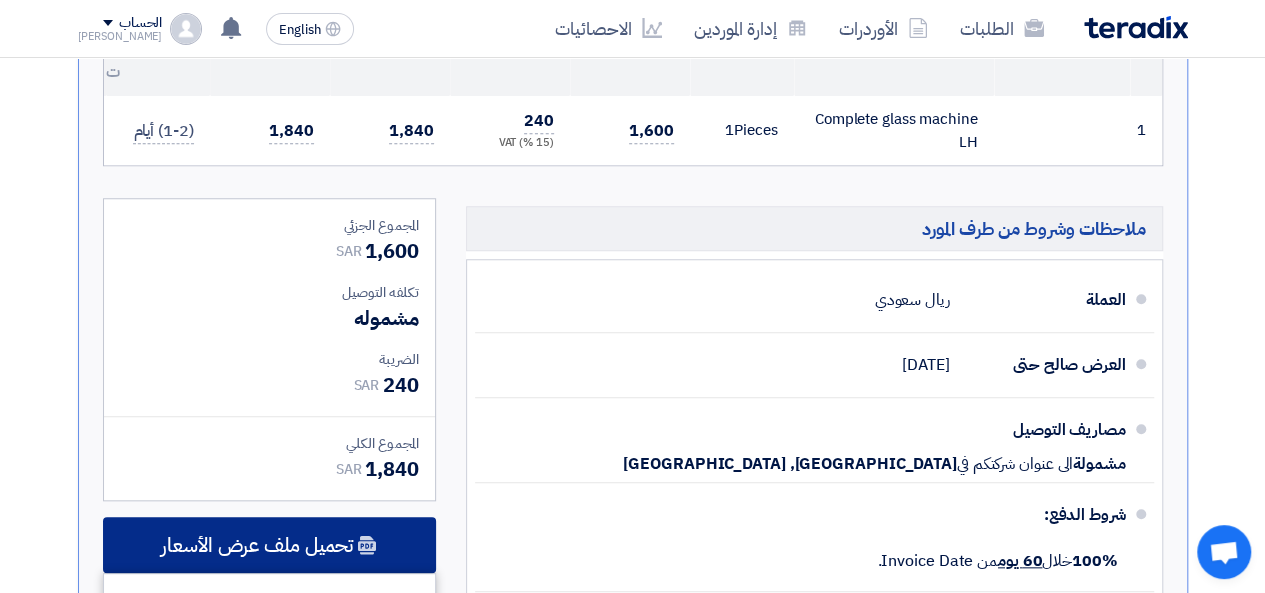 click on "تحميل ملف عرض الأسعار" at bounding box center (257, 545) 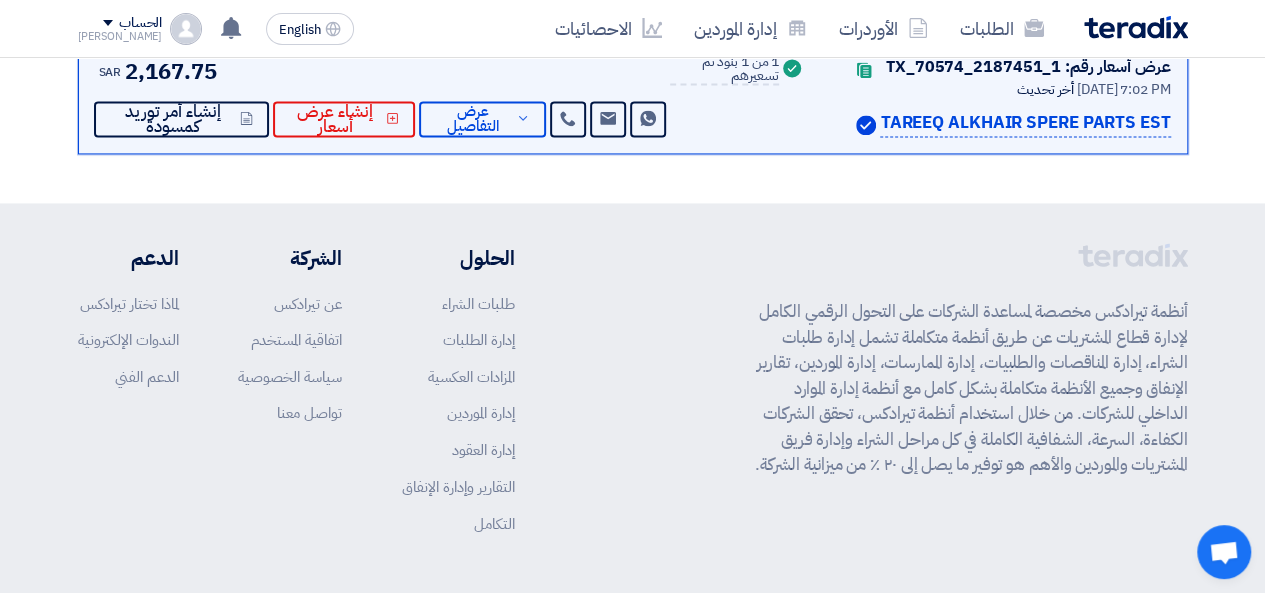 scroll, scrollTop: 1089, scrollLeft: 0, axis: vertical 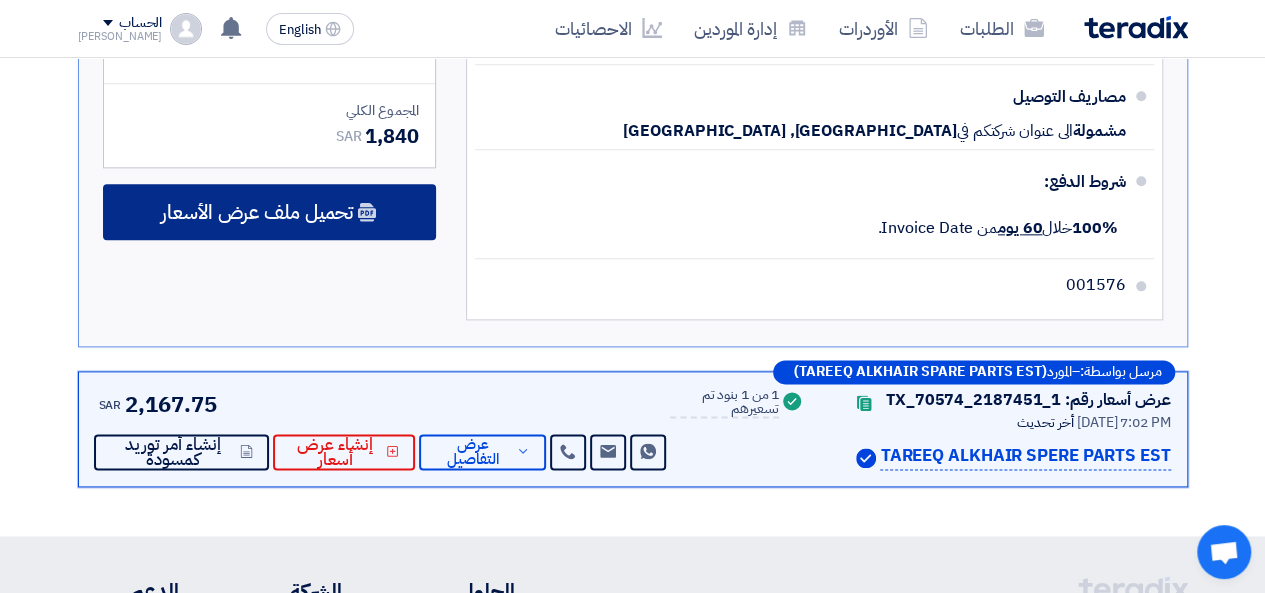 click on "تحميل ملف عرض الأسعار" at bounding box center (269, 212) 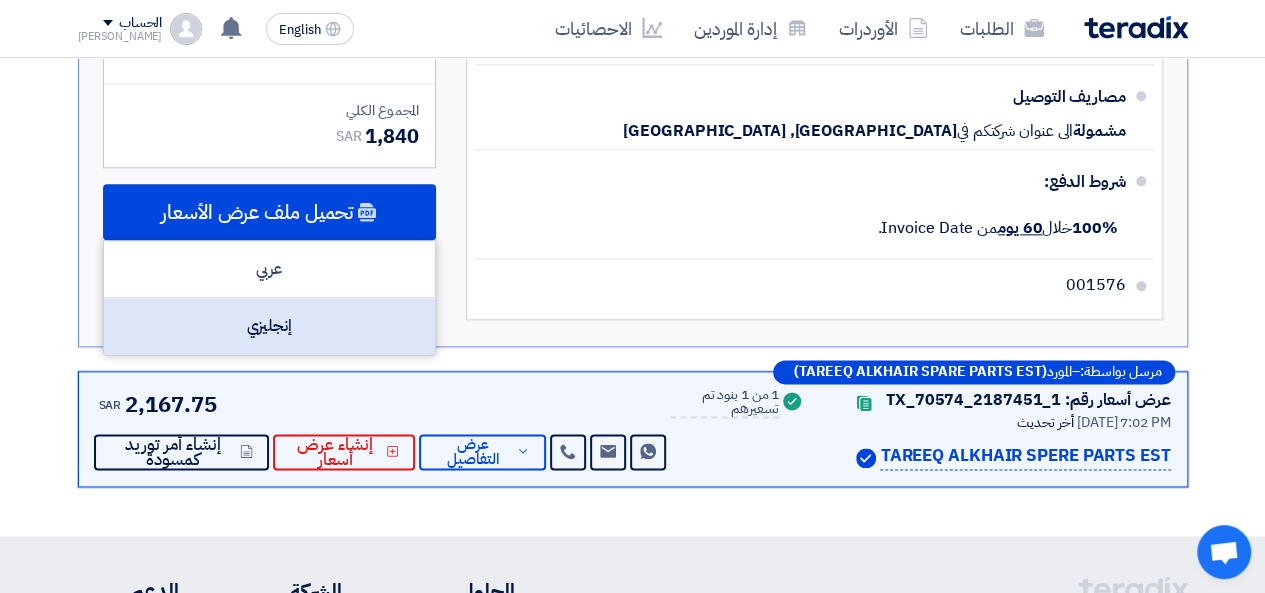 drag, startPoint x: 305, startPoint y: 320, endPoint x: 341, endPoint y: 301, distance: 40.706264 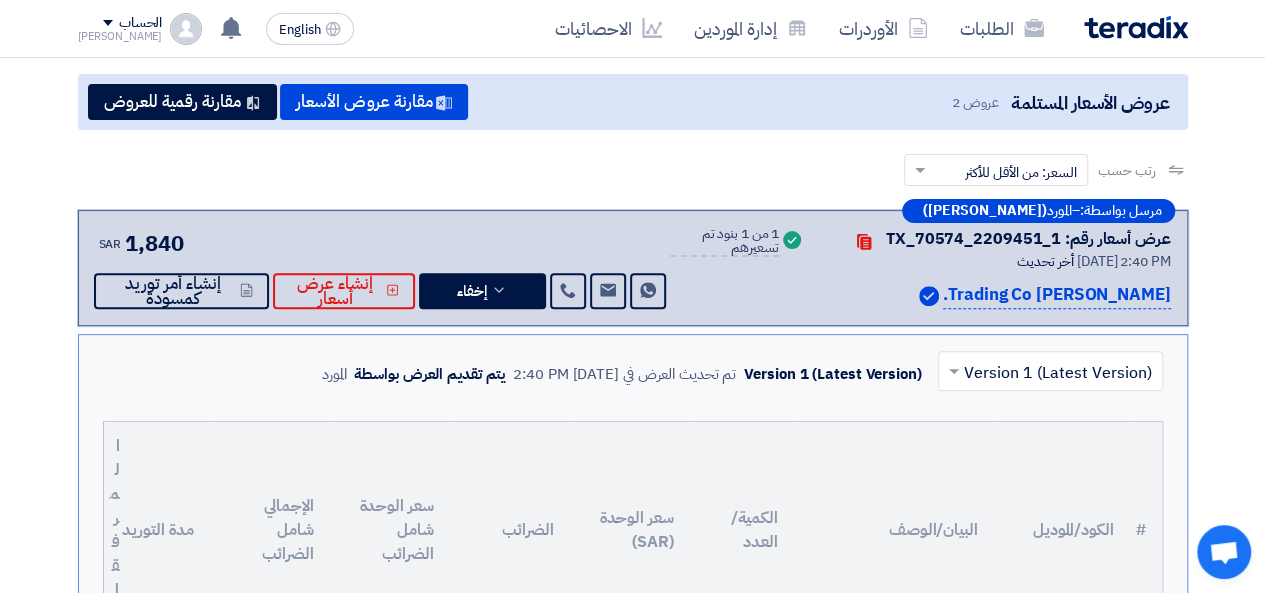 scroll, scrollTop: 0, scrollLeft: 0, axis: both 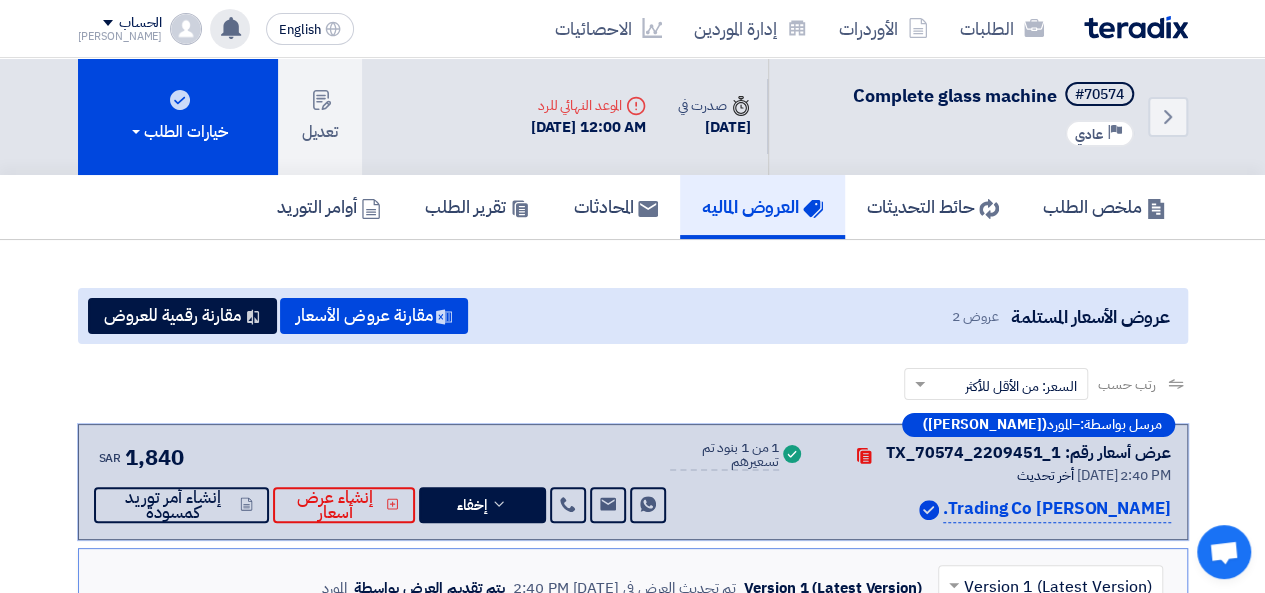 click 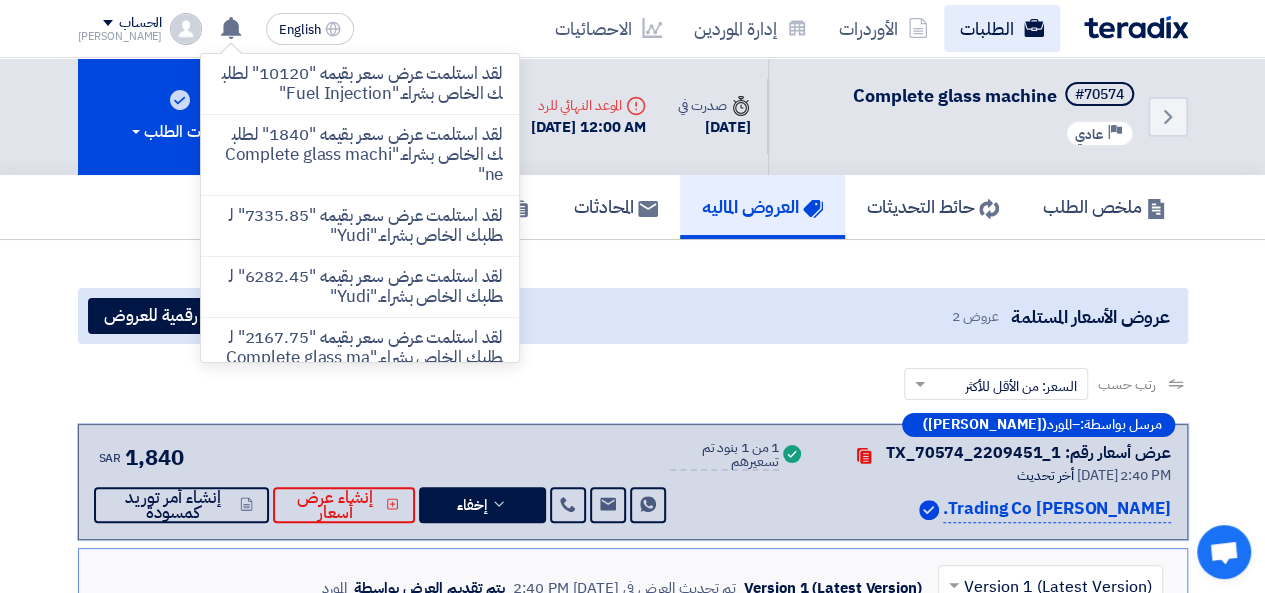 click on "الطلبات" 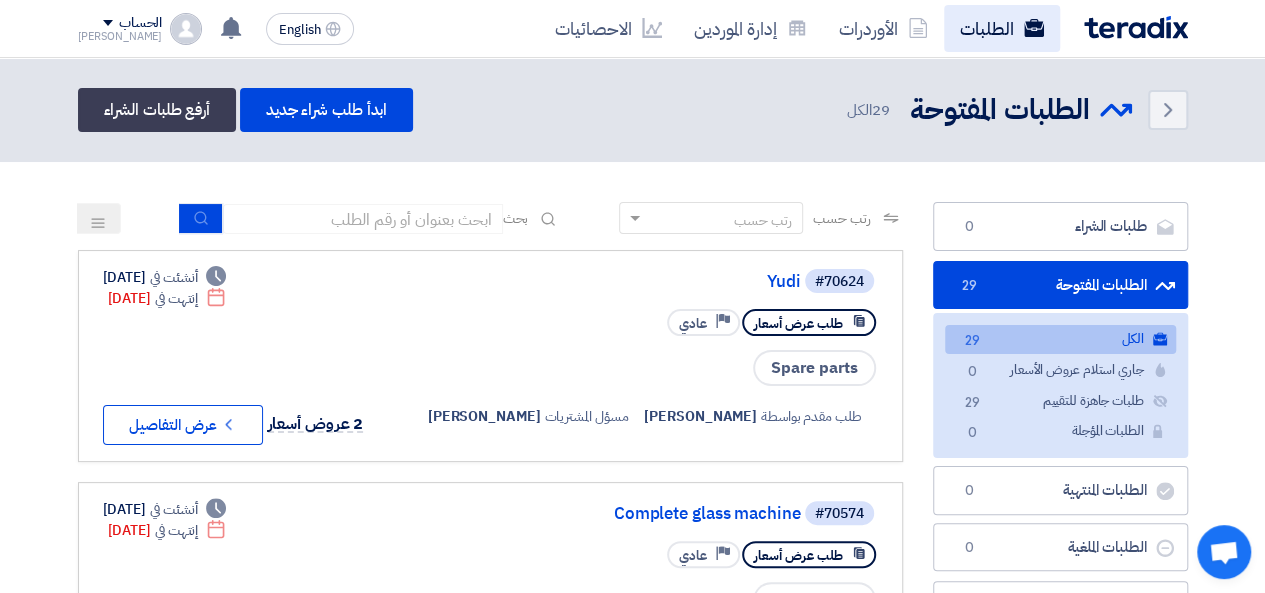 click on "الطلبات" 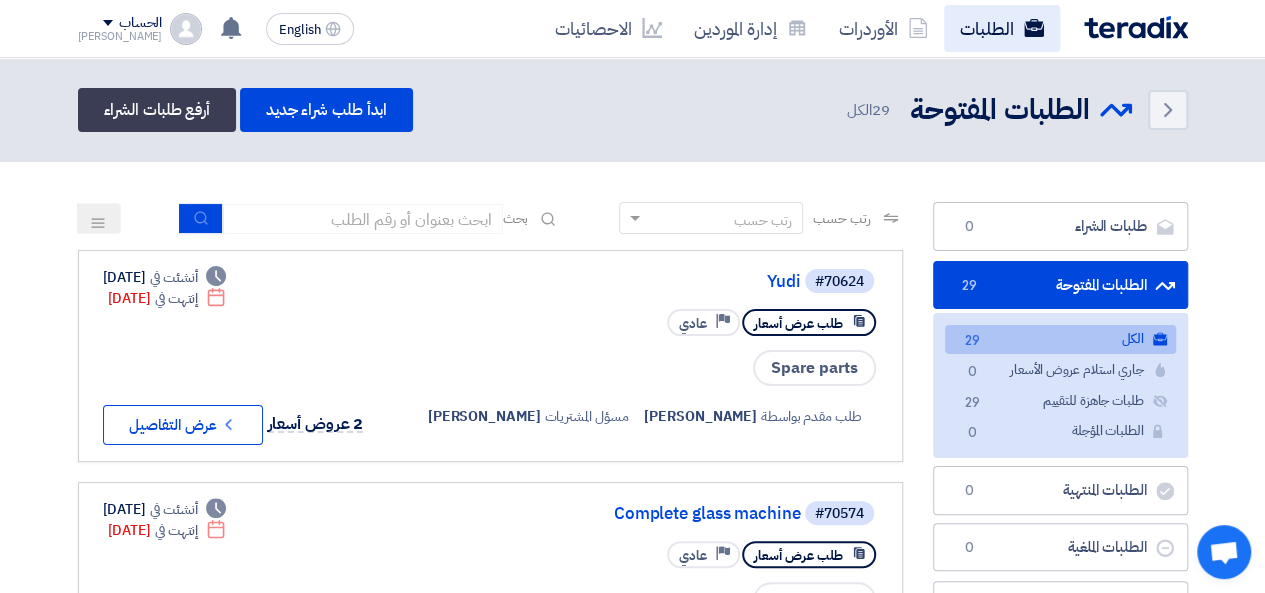click on "الطلبات" 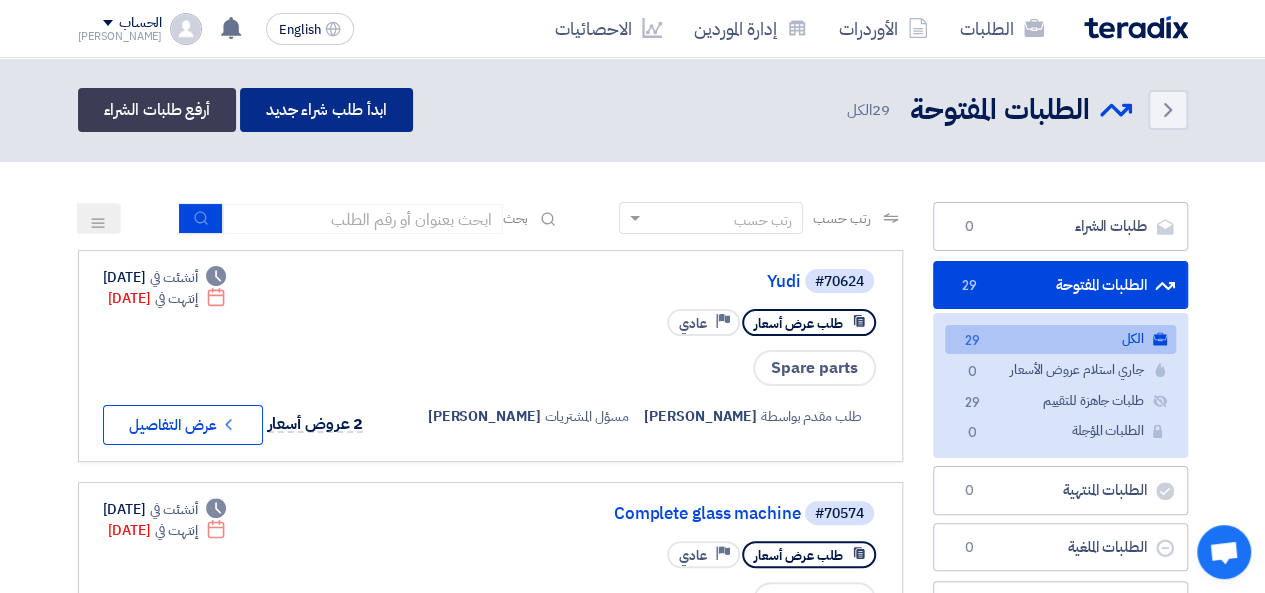 click on "ابدأ طلب شراء جديد" 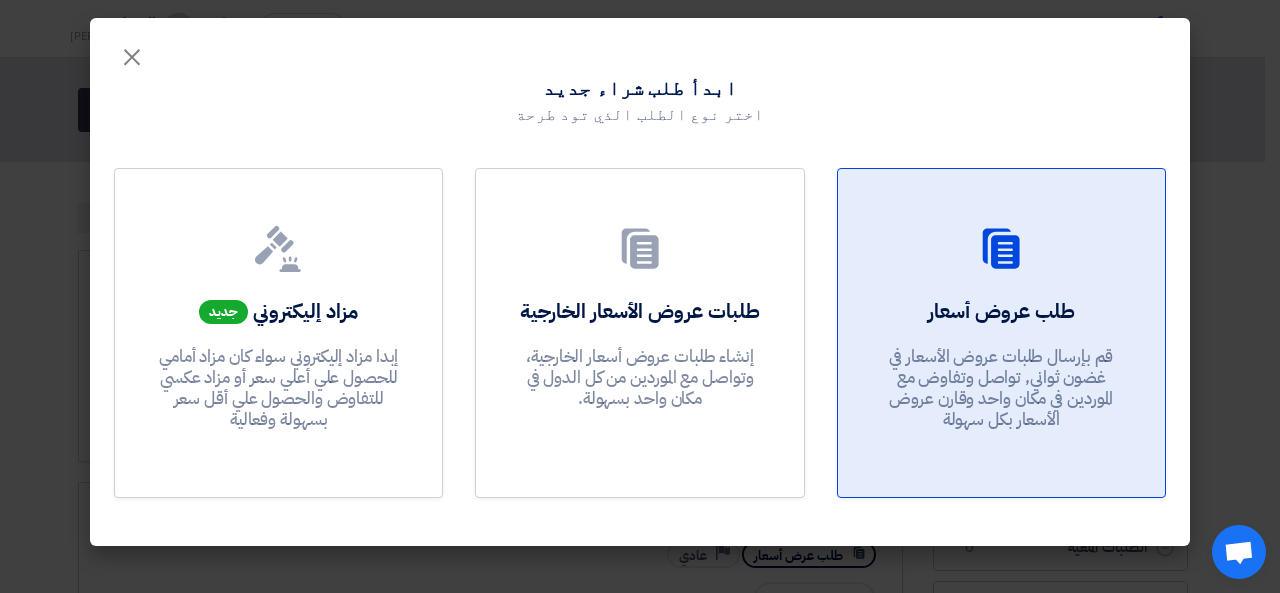 click 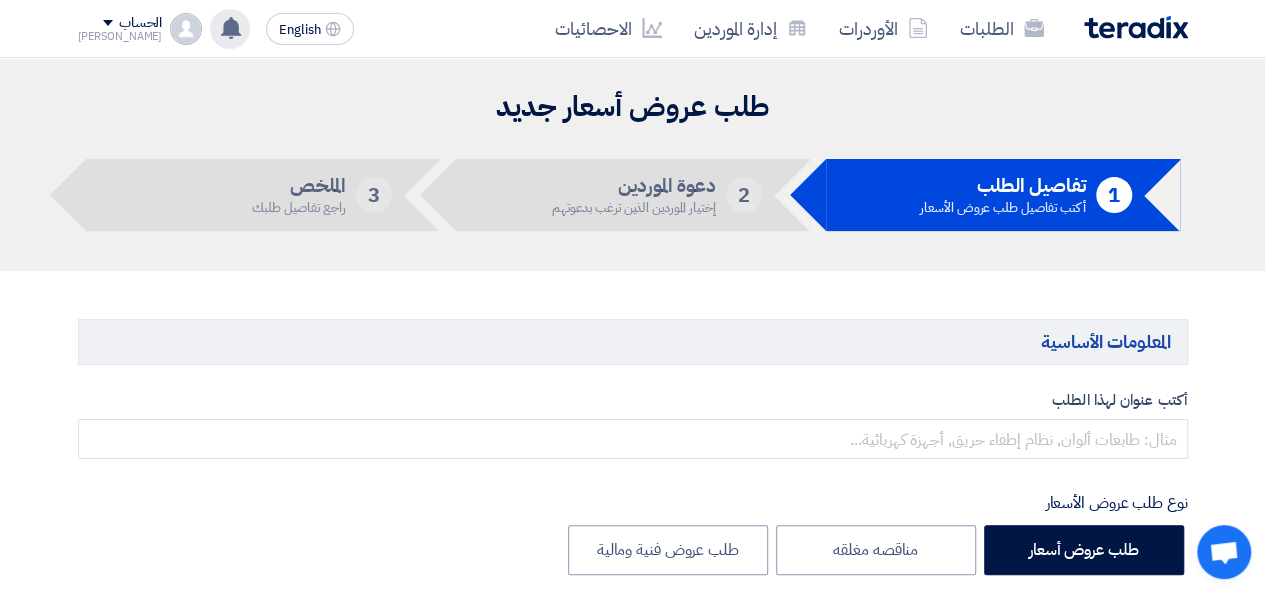 click on "لقد استلمت عرض سعر بقيمه  "10120"  لطلبك الخاص بشراء."Fuel Injection"
4 hours ago
لقد استلمت عرض سعر بقيمه  "1840"  لطلبك الخاص بشراء."Complete glass machine"
[DATE]" 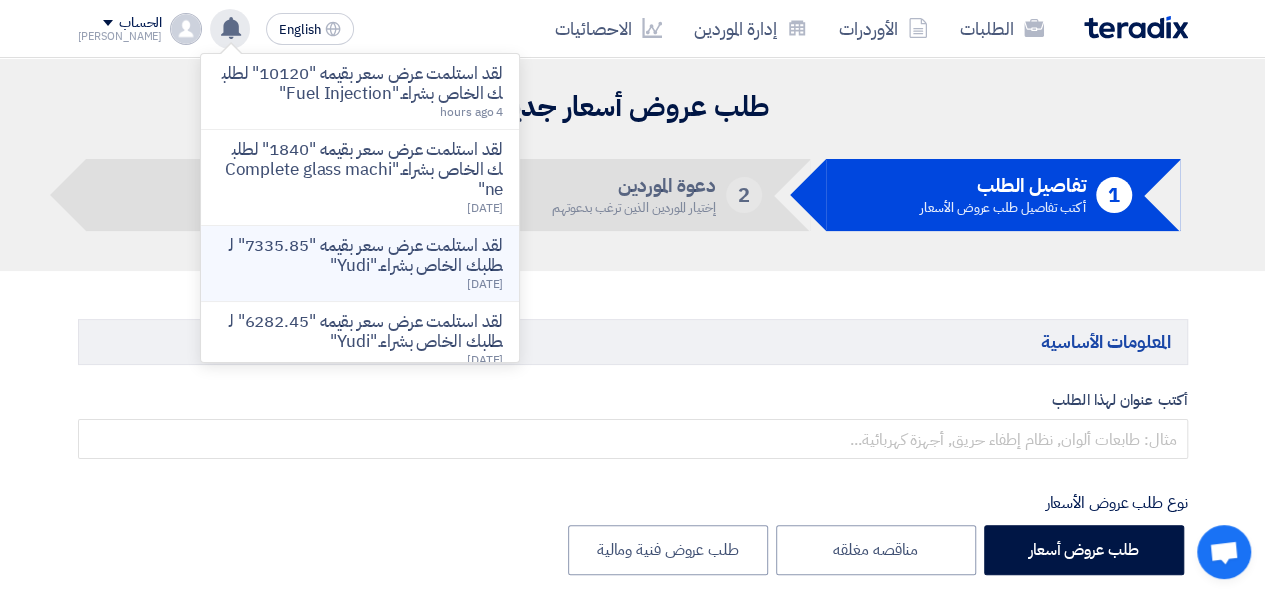 click on "لقد استلمت عرض سعر بقيمه  "7335.85"  لطلبك الخاص بشراء."Yudi"" 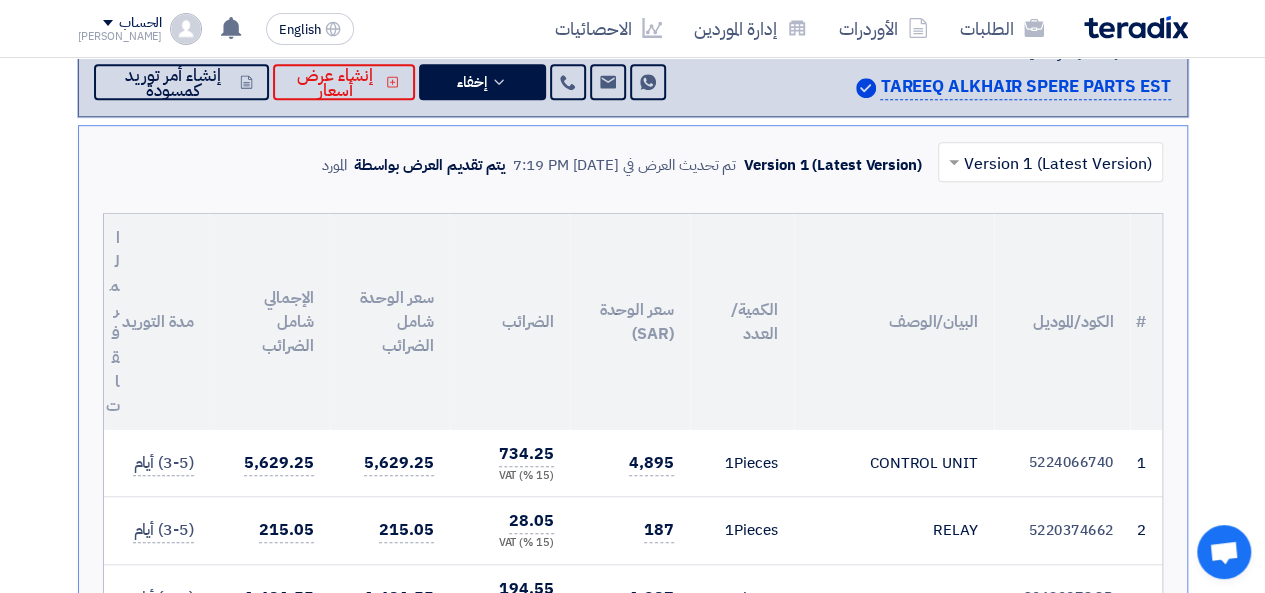 scroll, scrollTop: 228, scrollLeft: 0, axis: vertical 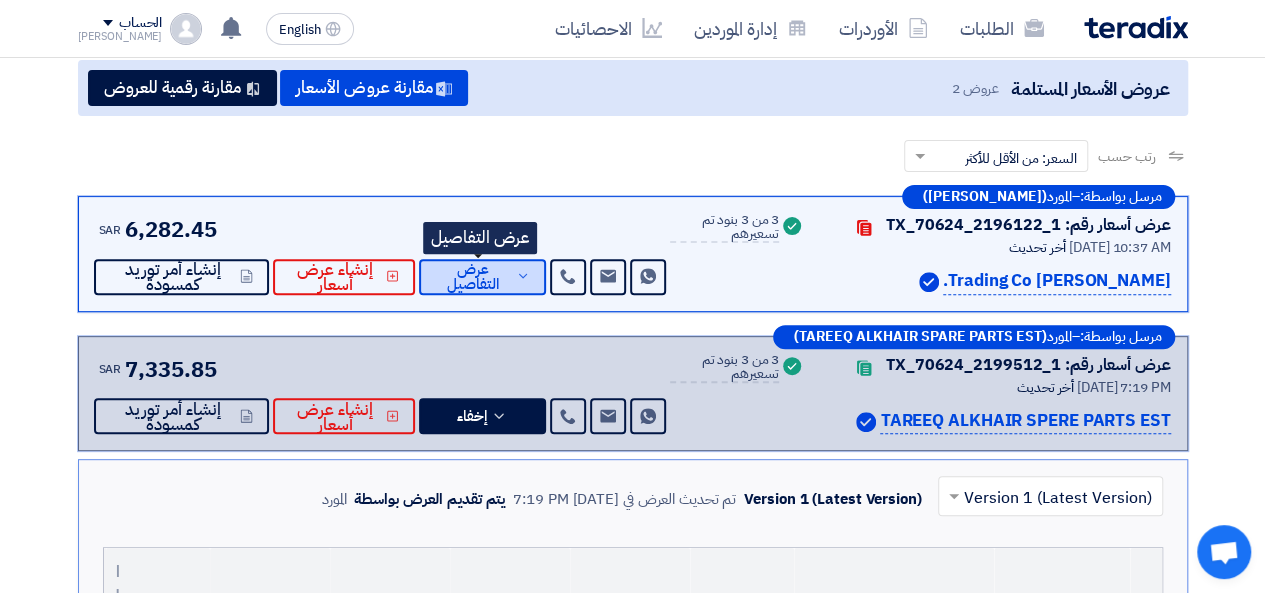 click 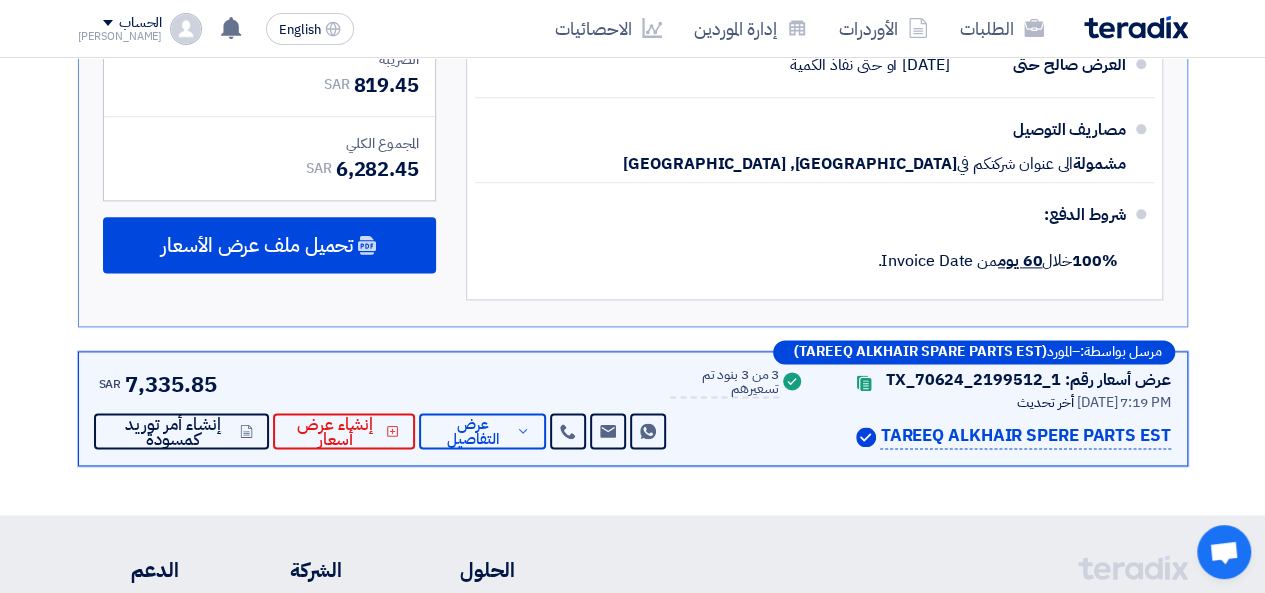 scroll, scrollTop: 895, scrollLeft: 0, axis: vertical 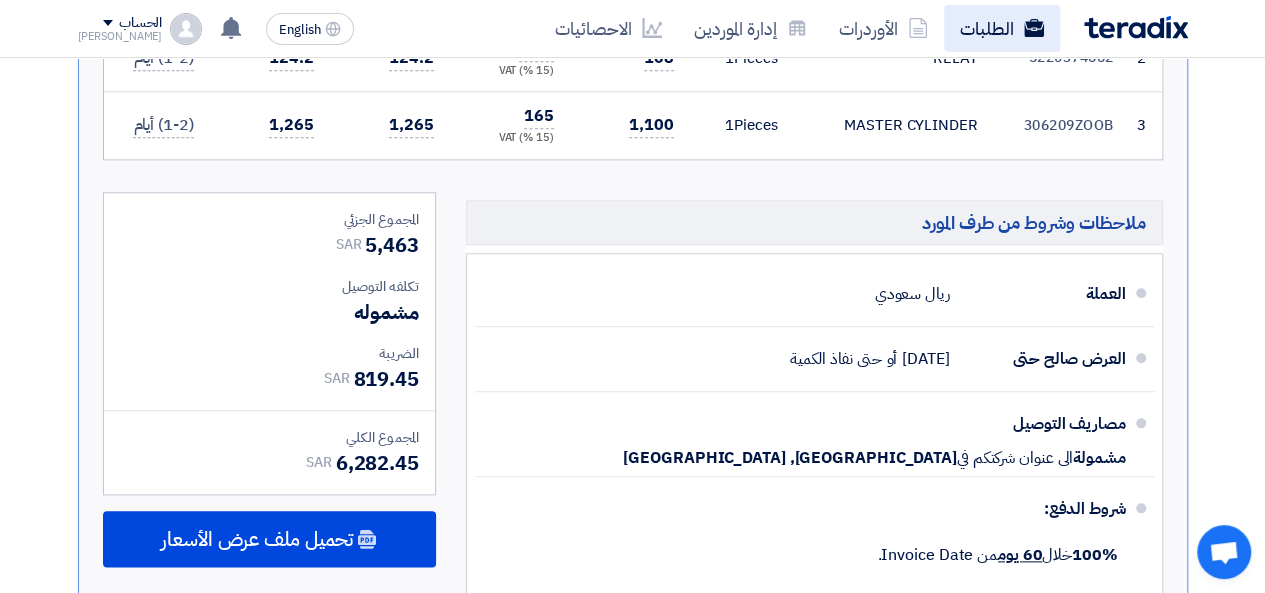 click on "الطلبات" 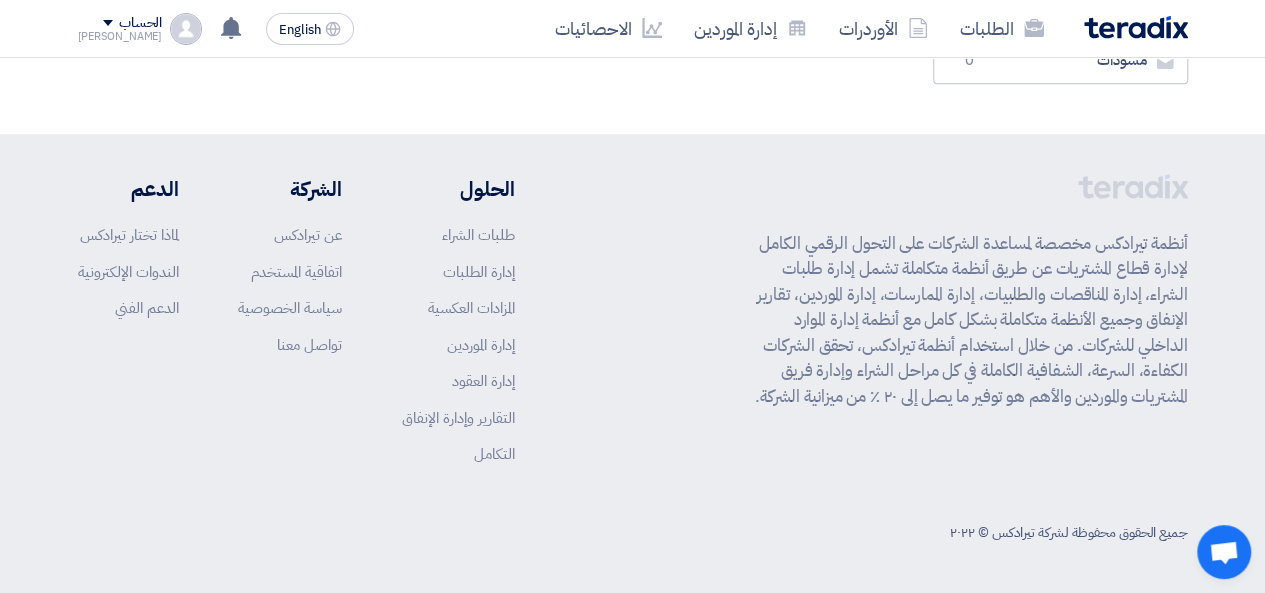 scroll, scrollTop: 0, scrollLeft: 0, axis: both 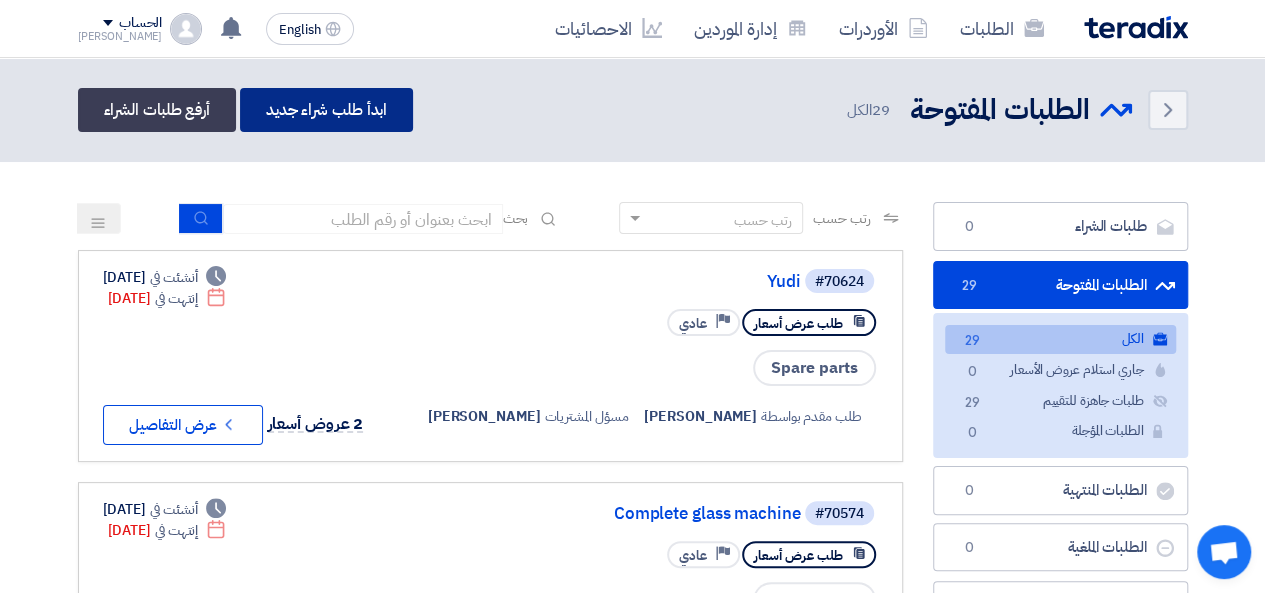 click on "ابدأ طلب شراء جديد" 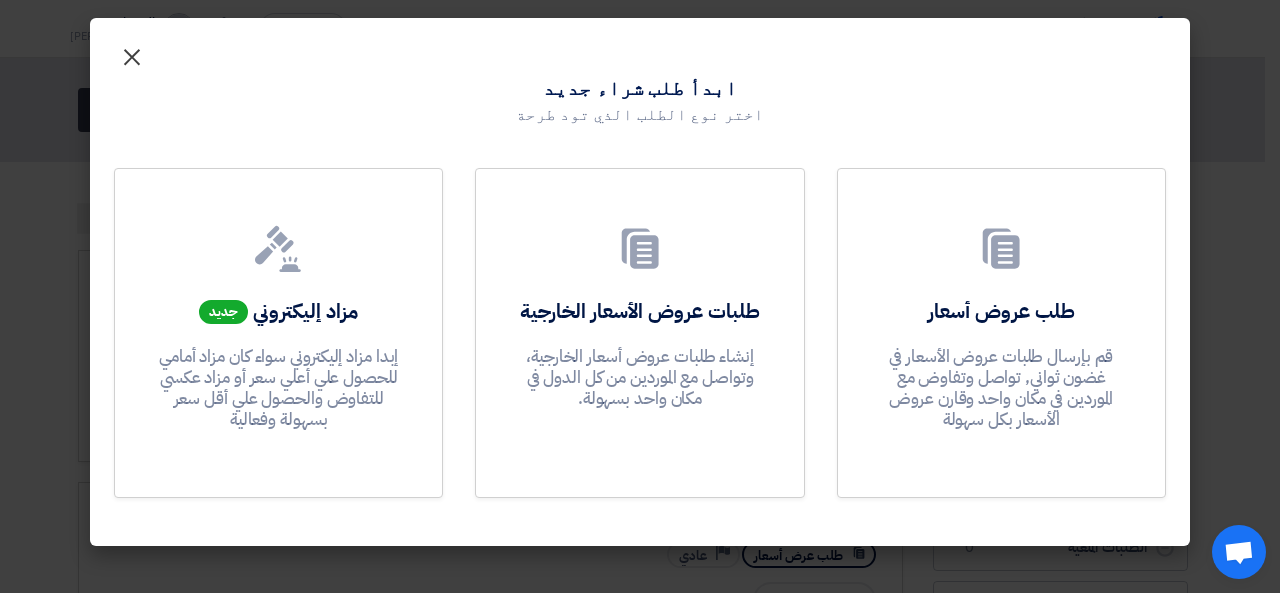 click on "×" 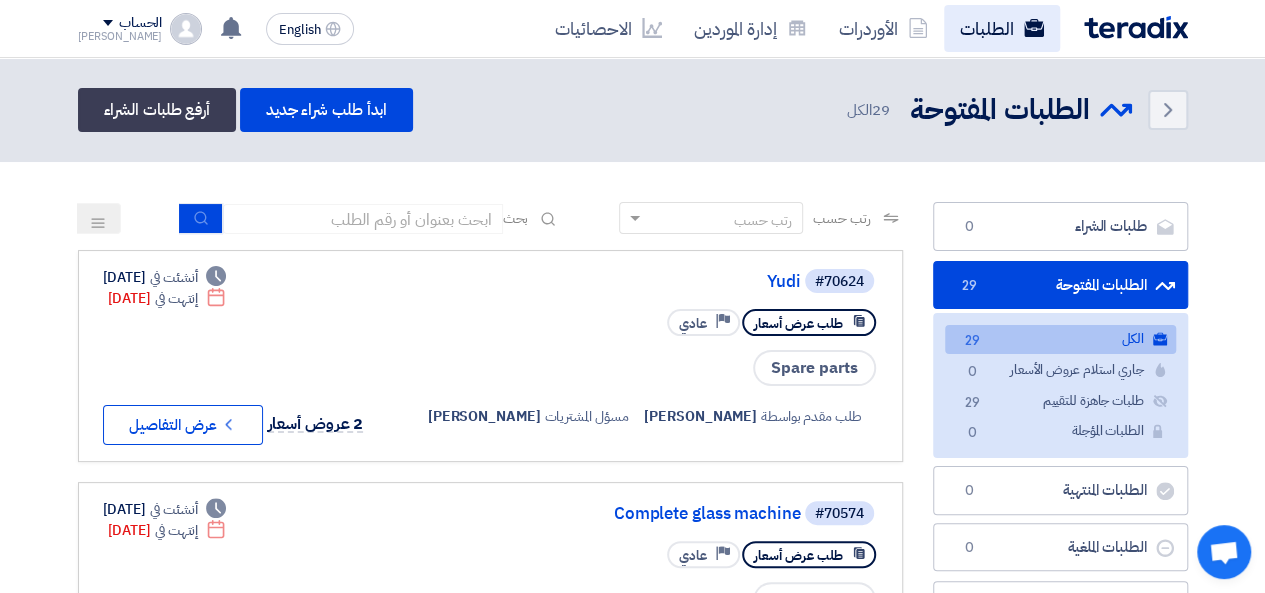 click on "الطلبات" 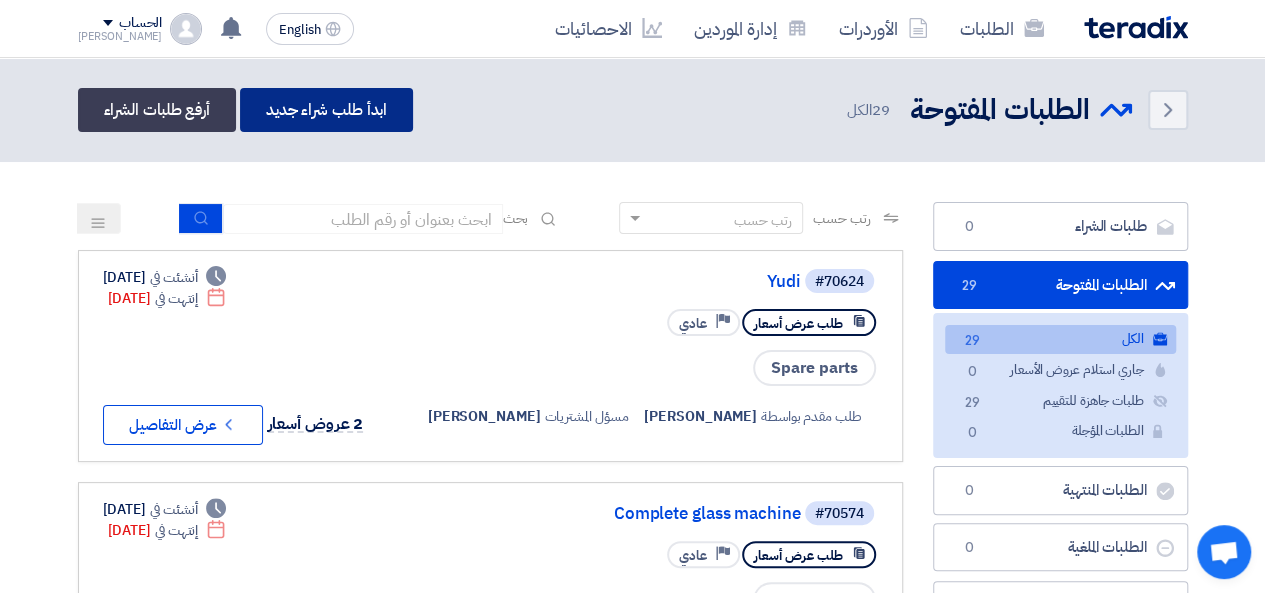 click on "ابدأ طلب شراء جديد" 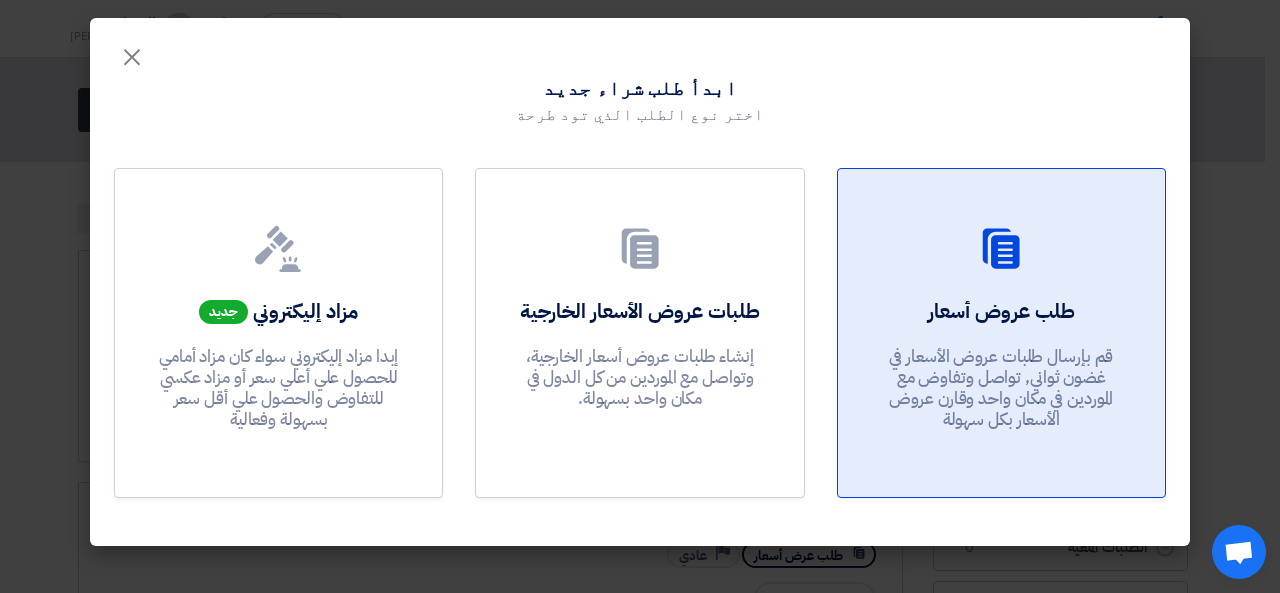 click 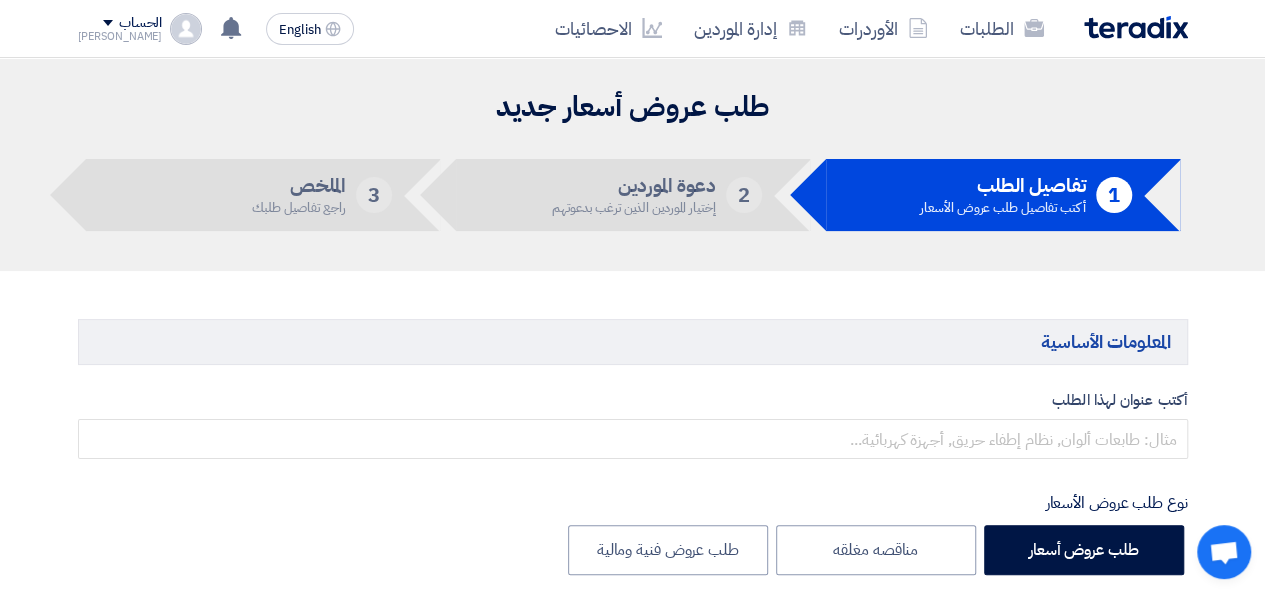 click on "أكتب عنوان لهذا الطلب" 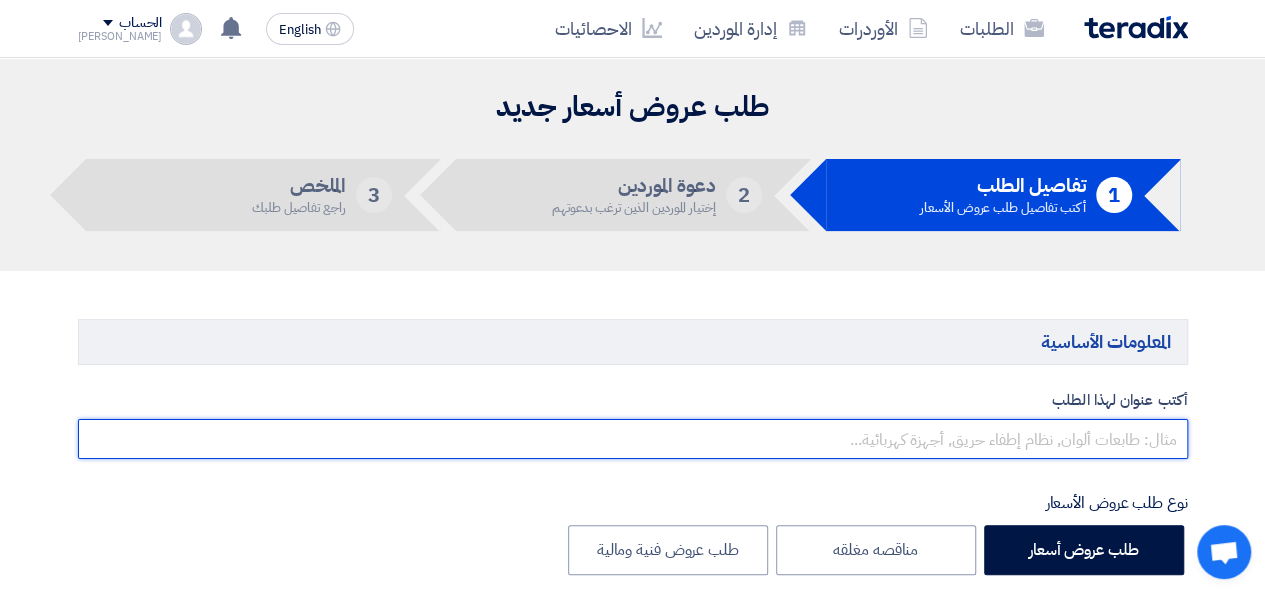 click at bounding box center [633, 439] 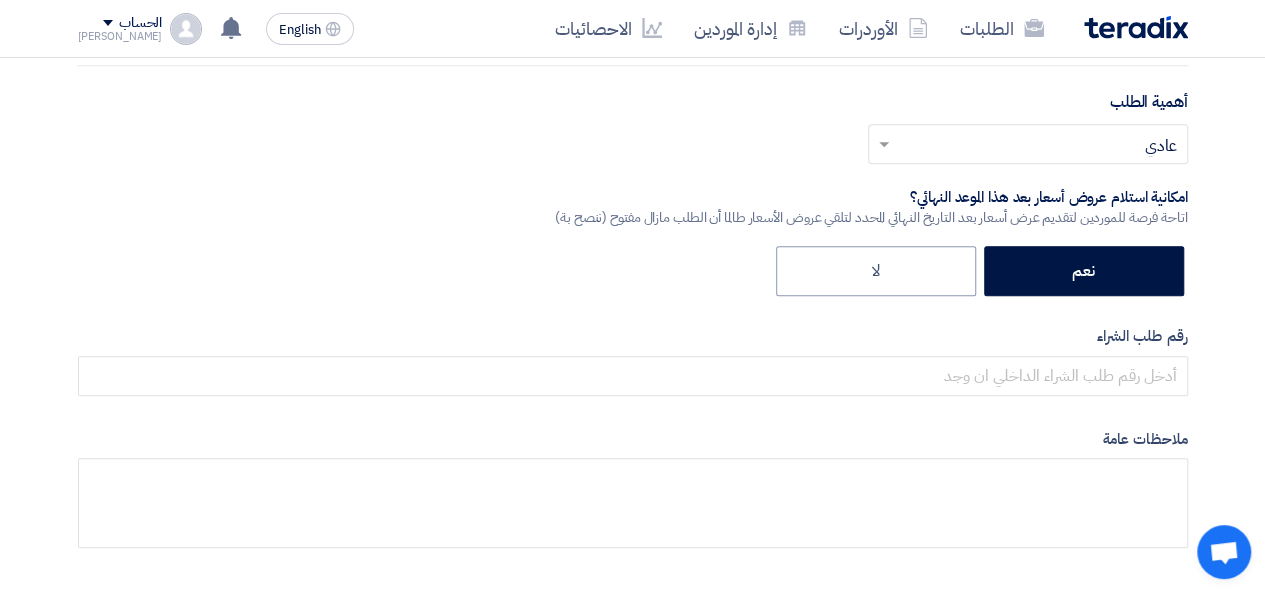scroll, scrollTop: 333, scrollLeft: 0, axis: vertical 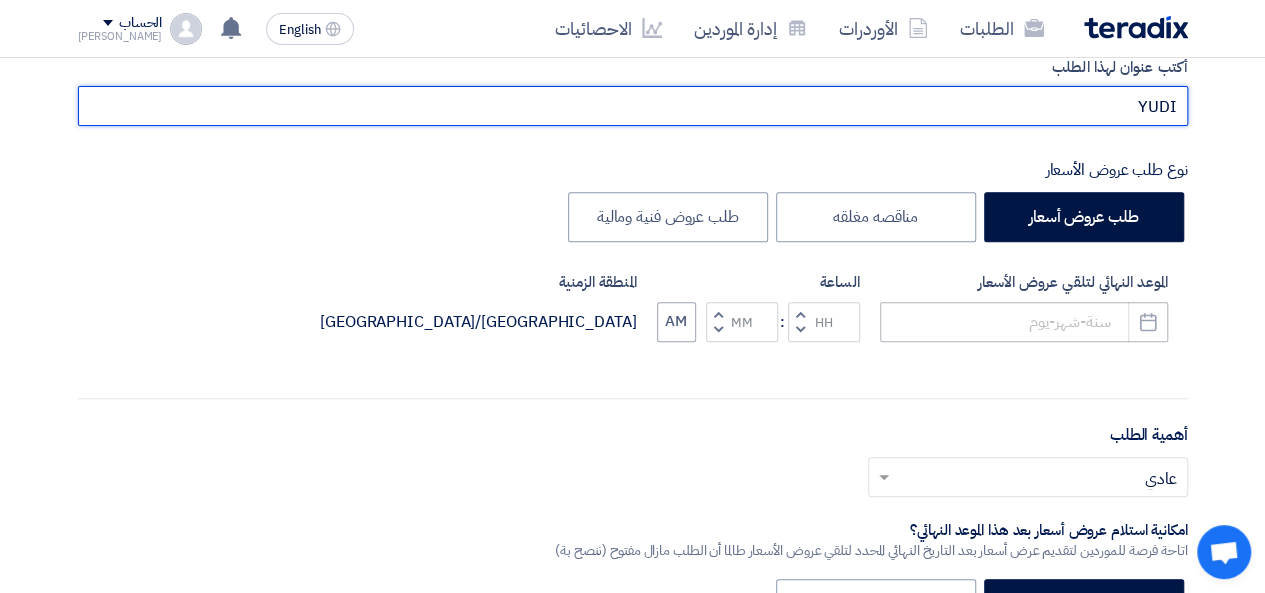 type on "YUDI" 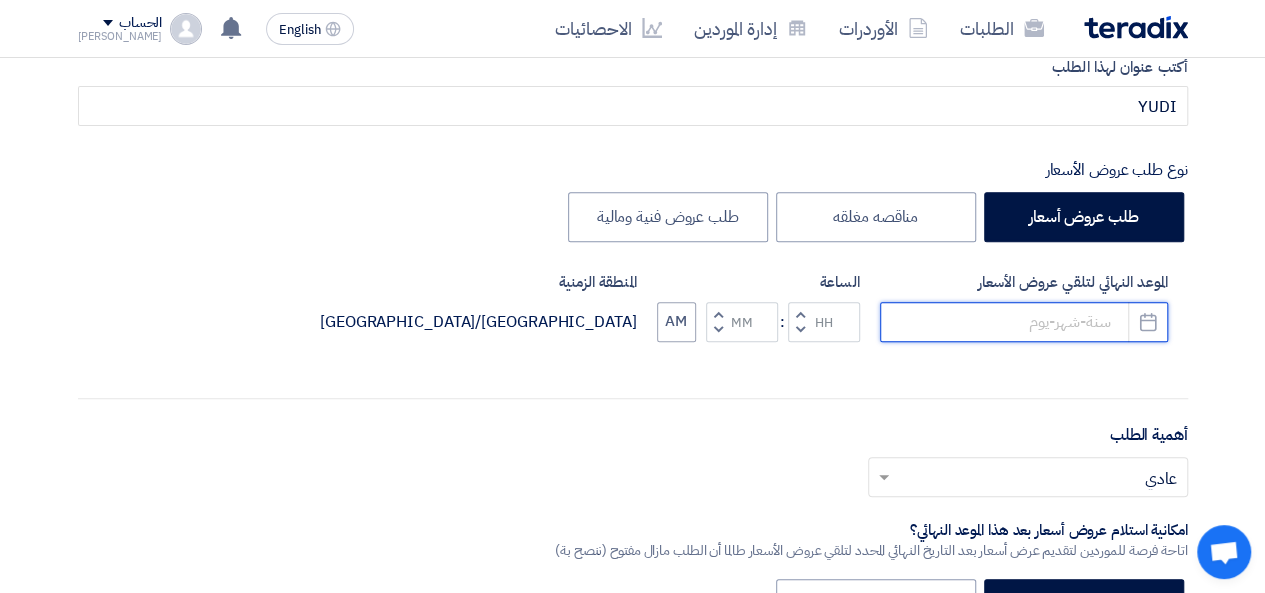 click 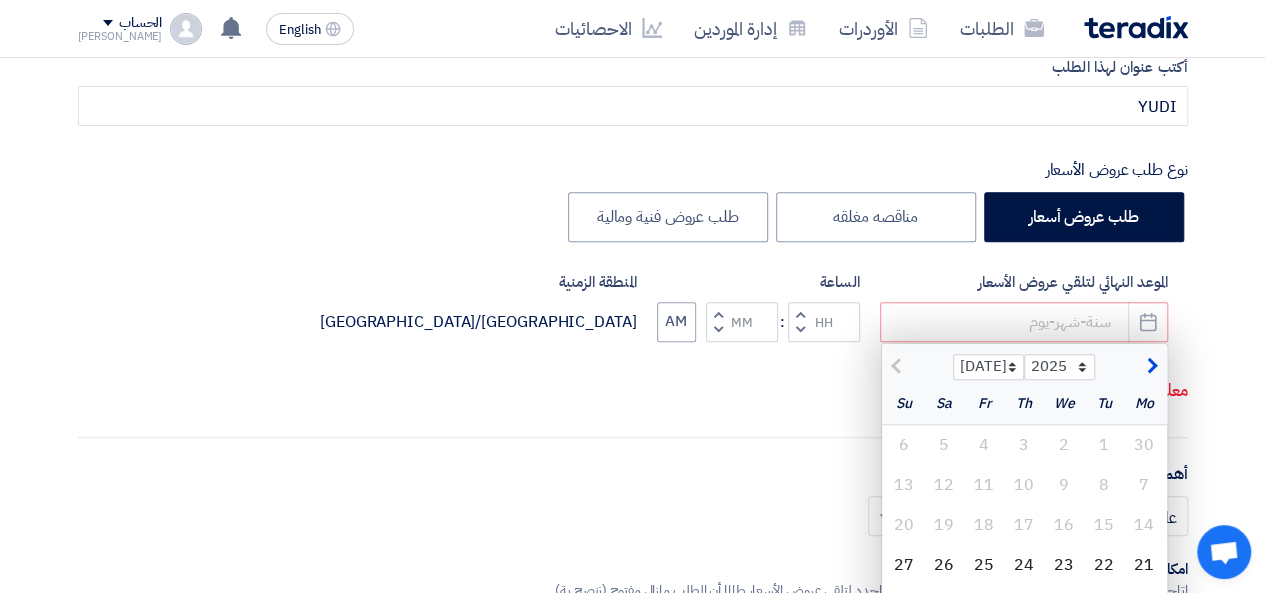 click on "21" 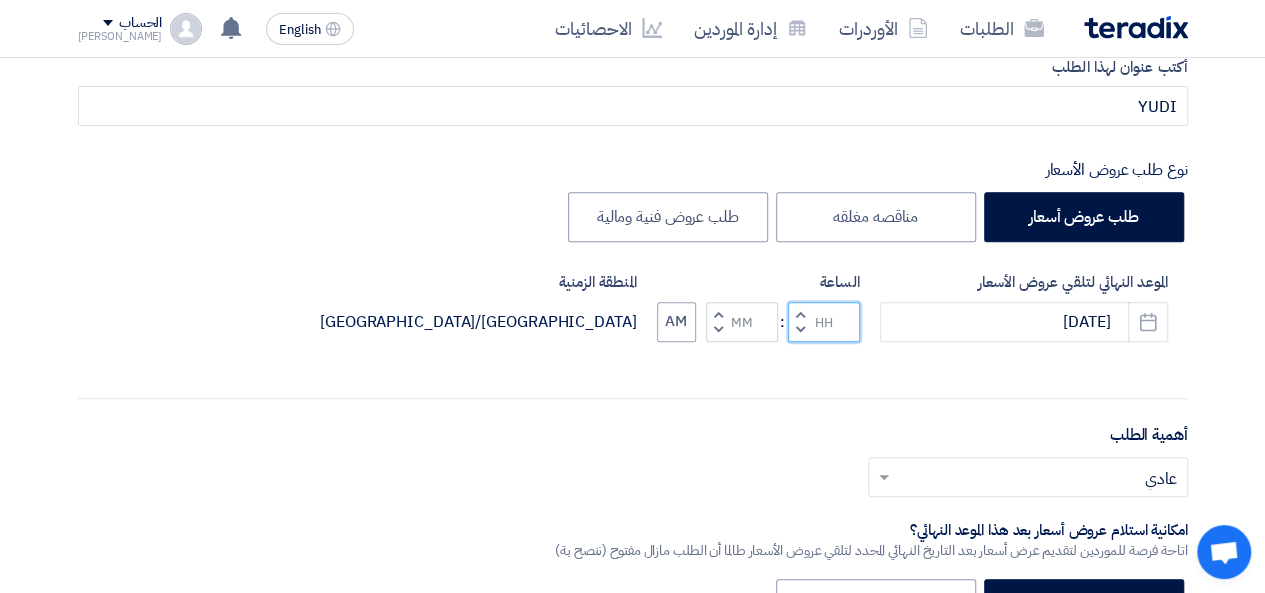 click 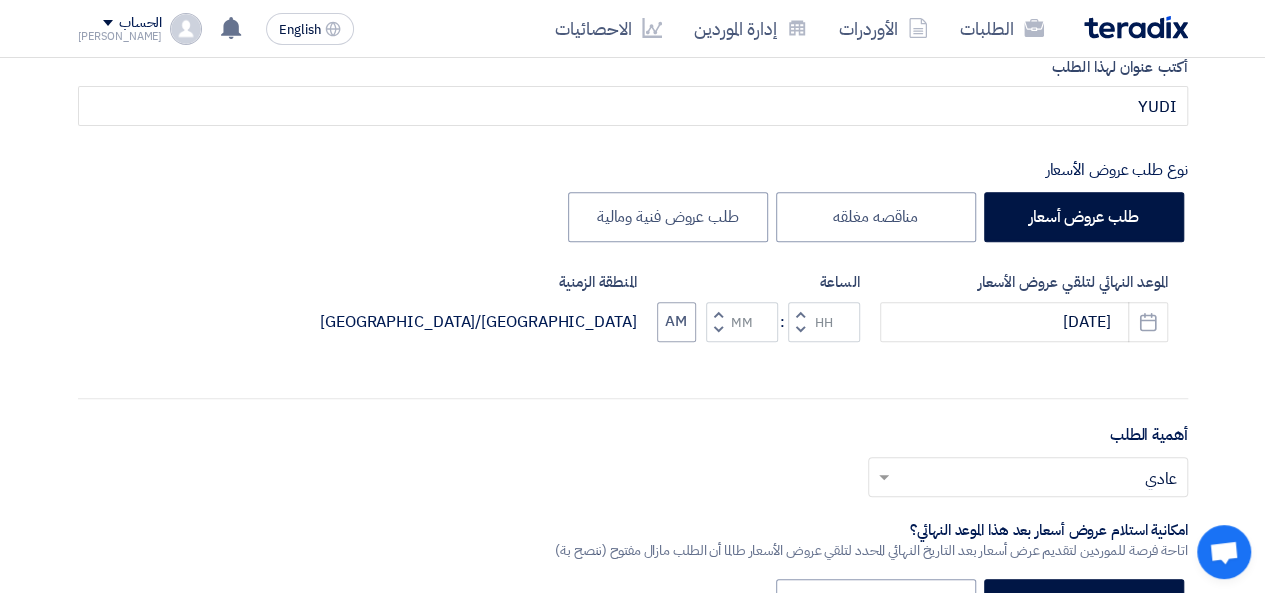 click 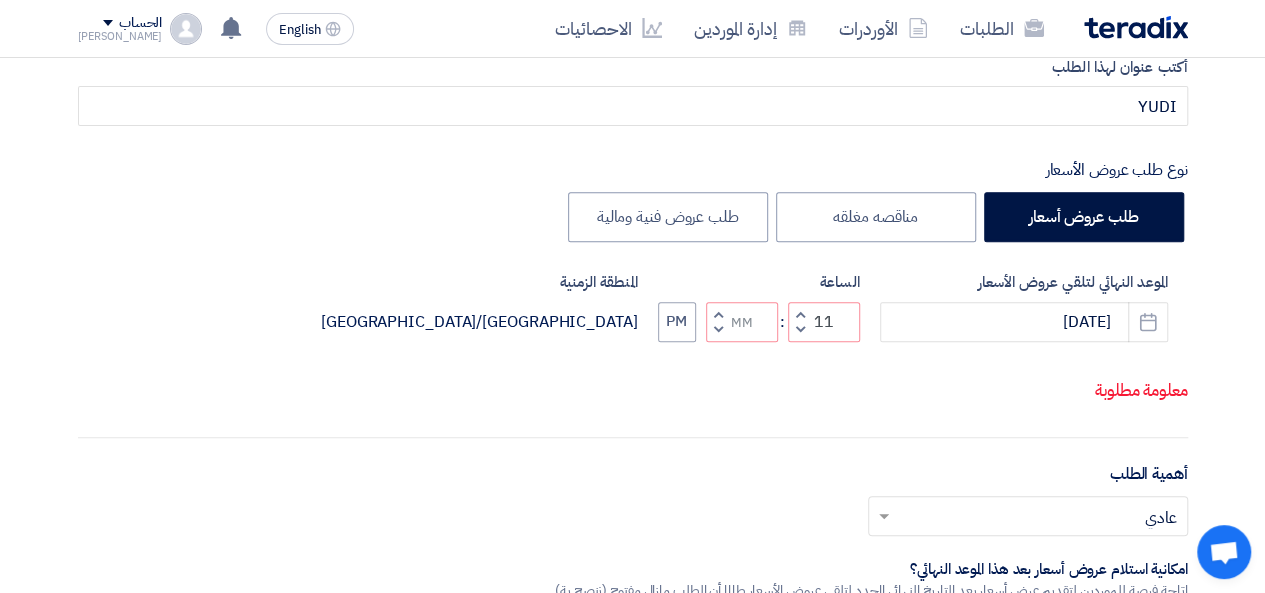 click on "Increment hours" 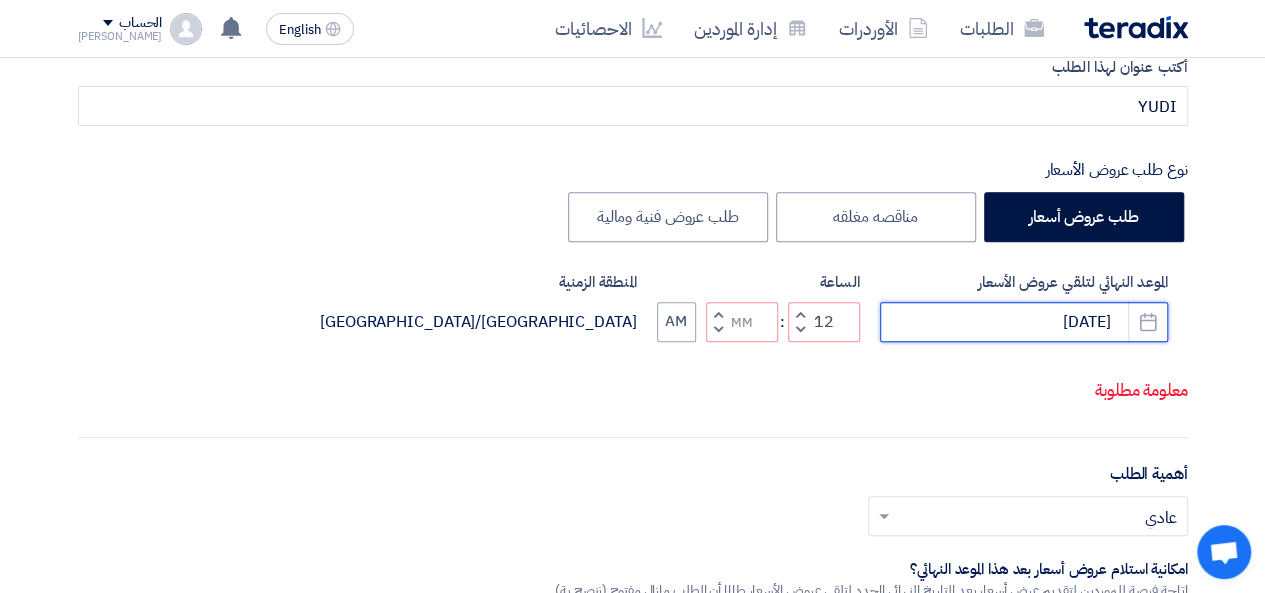 click on "[DATE]" 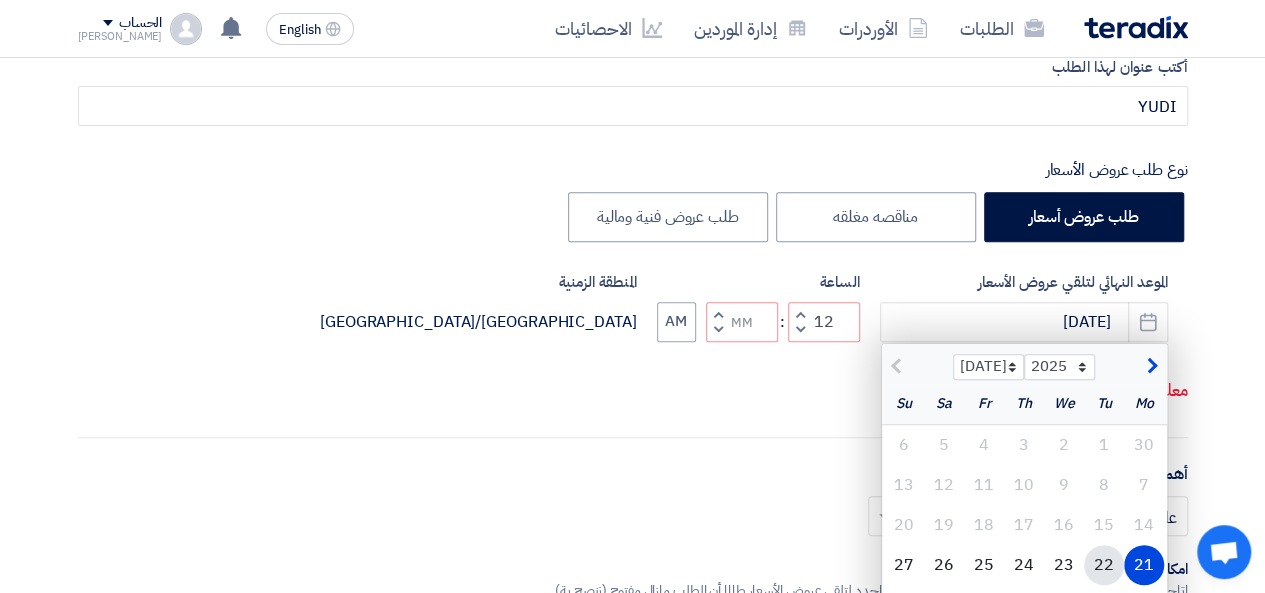 click on "22" 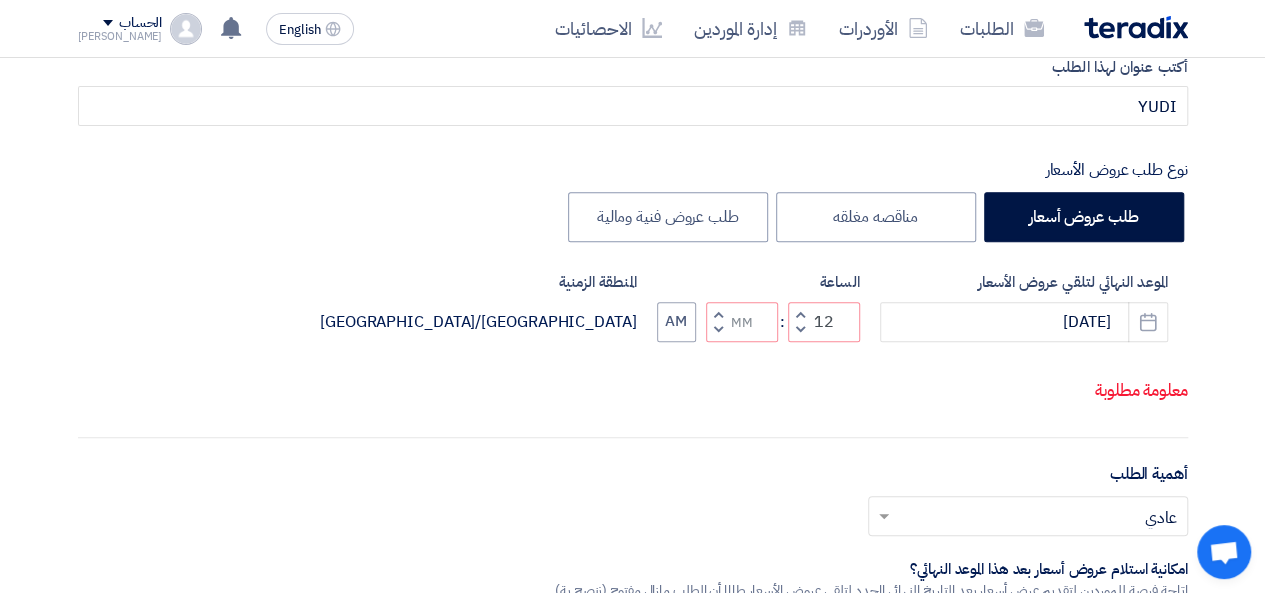 click on "Decrement minutes" 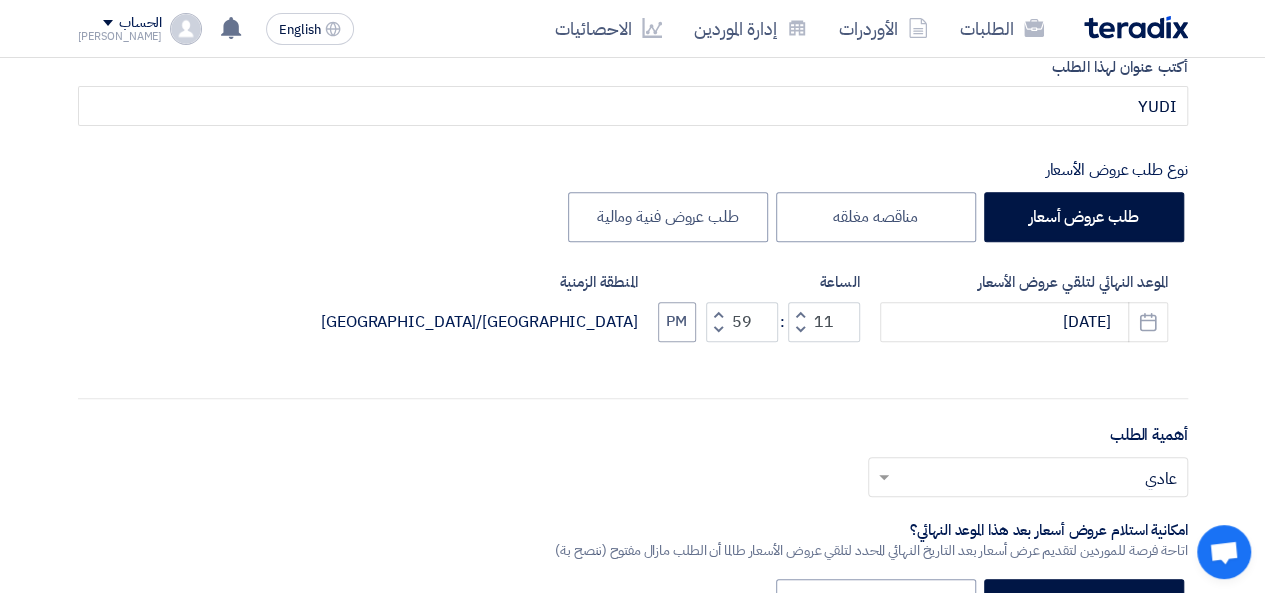 click 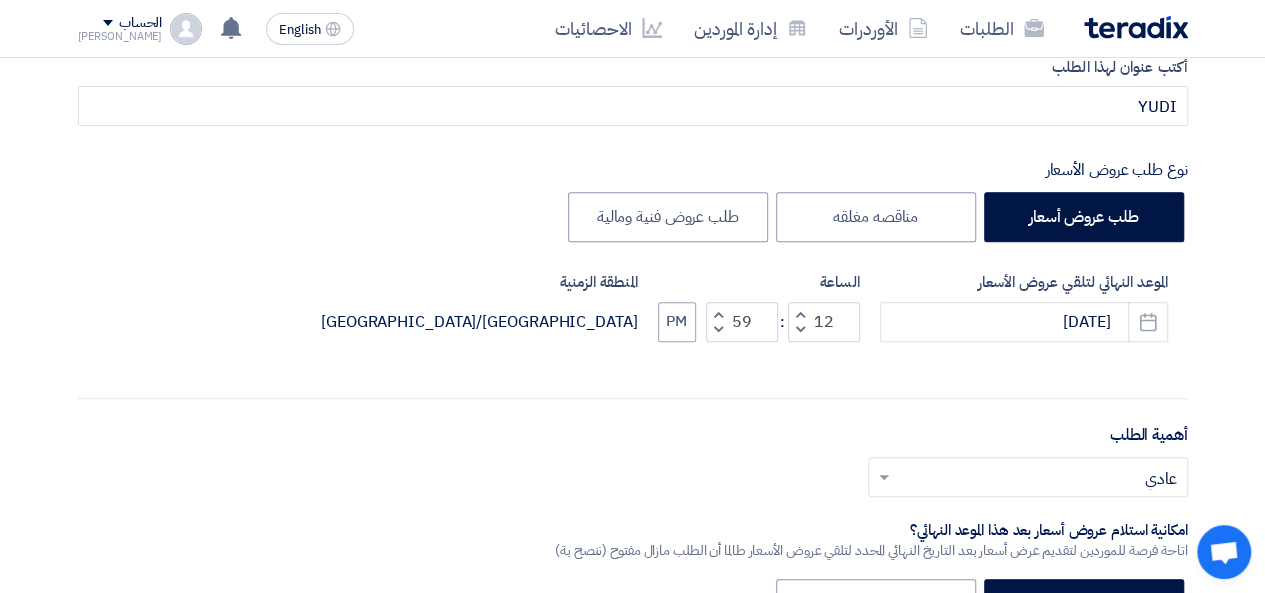 type on "00" 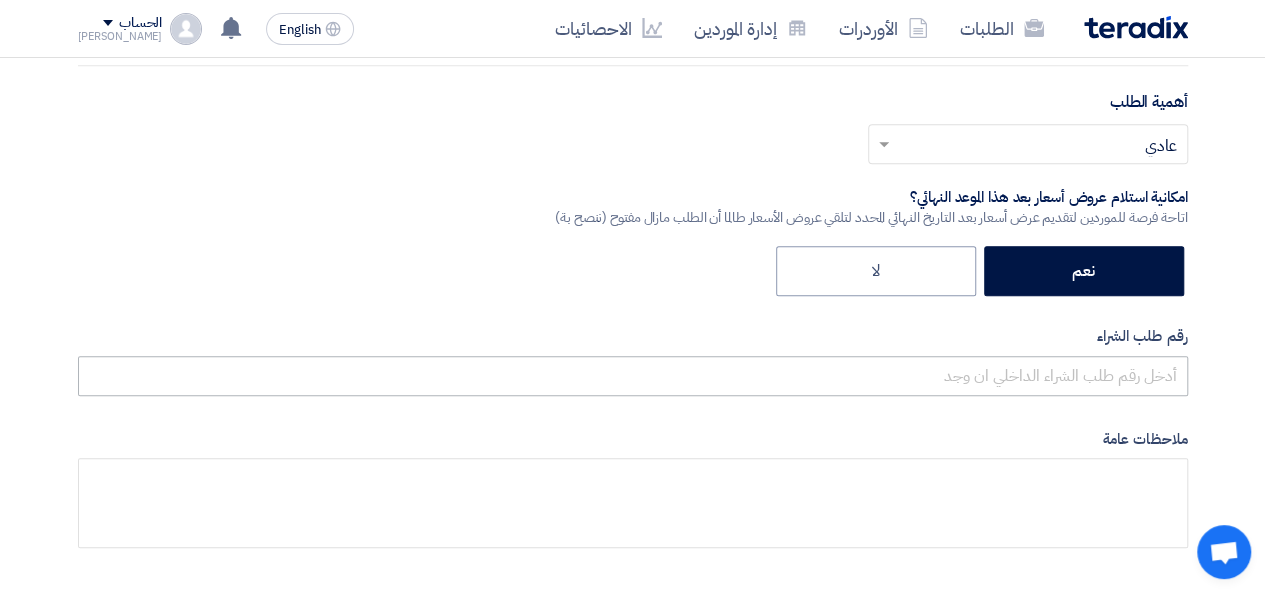 scroll, scrollTop: 1000, scrollLeft: 0, axis: vertical 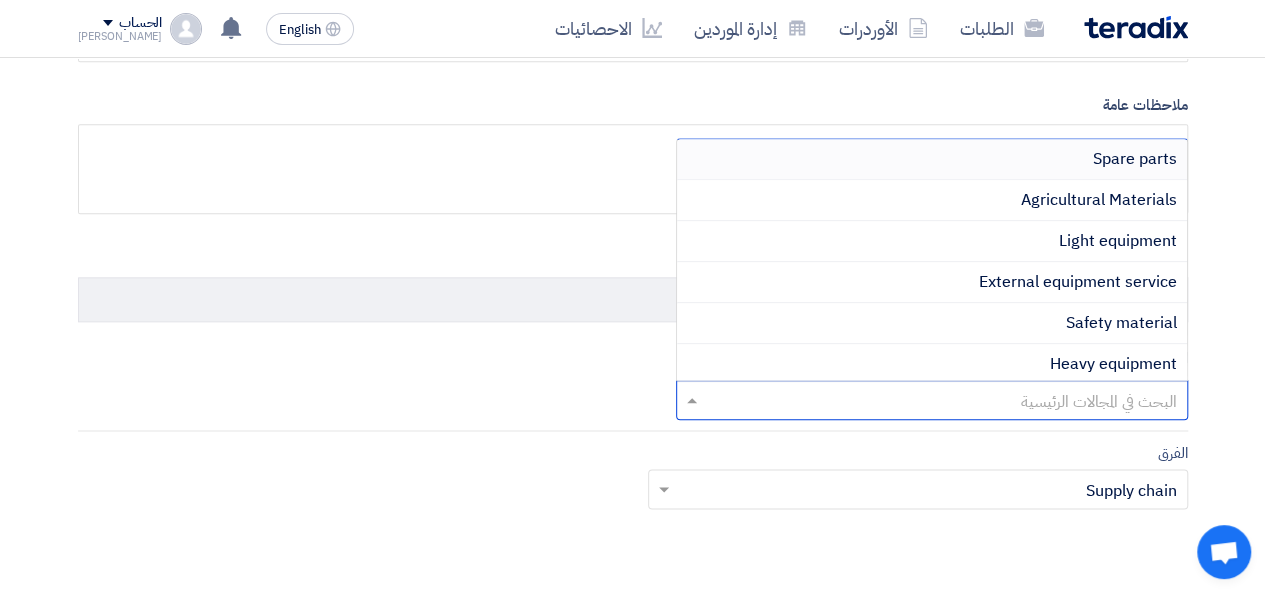click at bounding box center [943, 401] 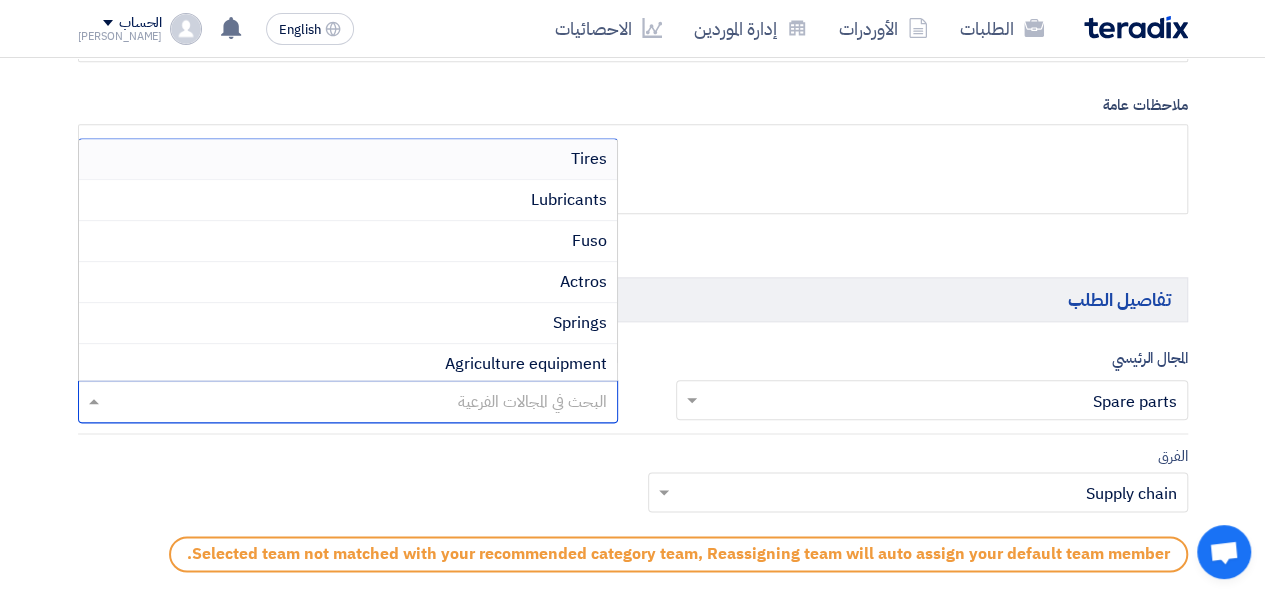 click at bounding box center [347, 403] 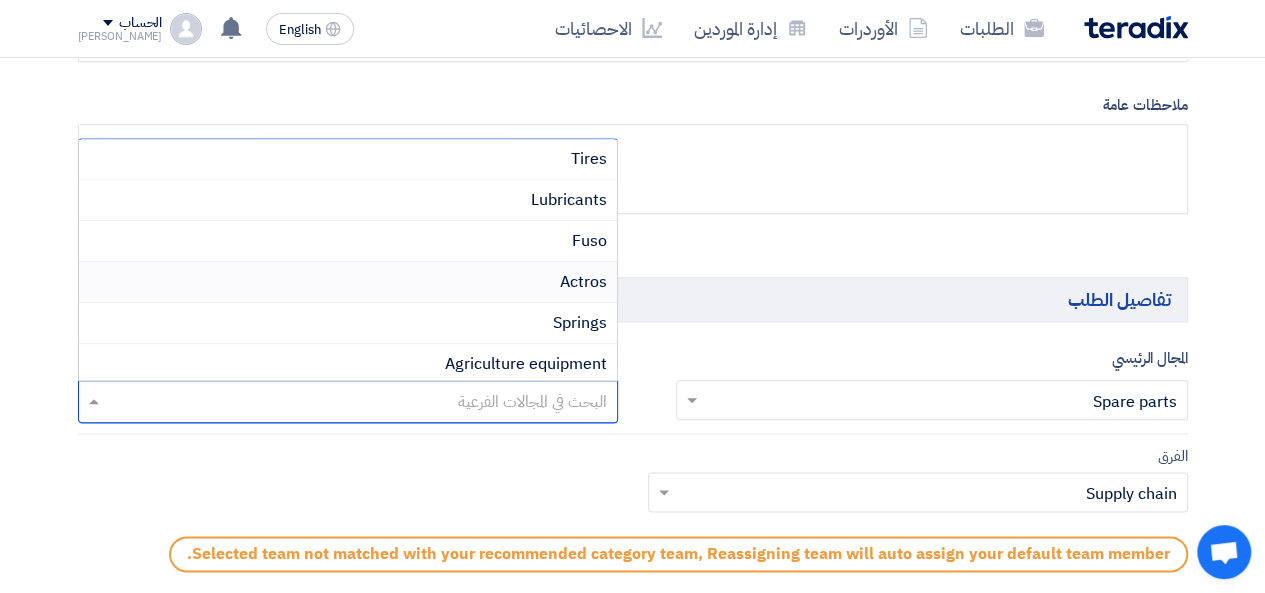 scroll, scrollTop: 333, scrollLeft: 0, axis: vertical 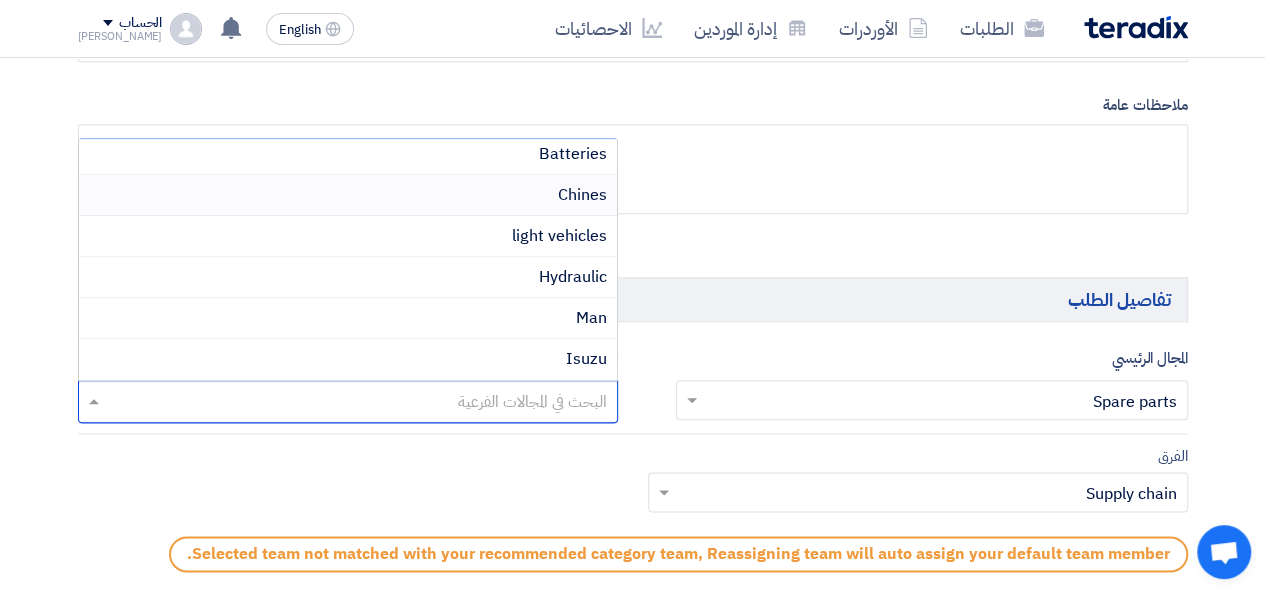 click on "Chines" at bounding box center [582, 195] 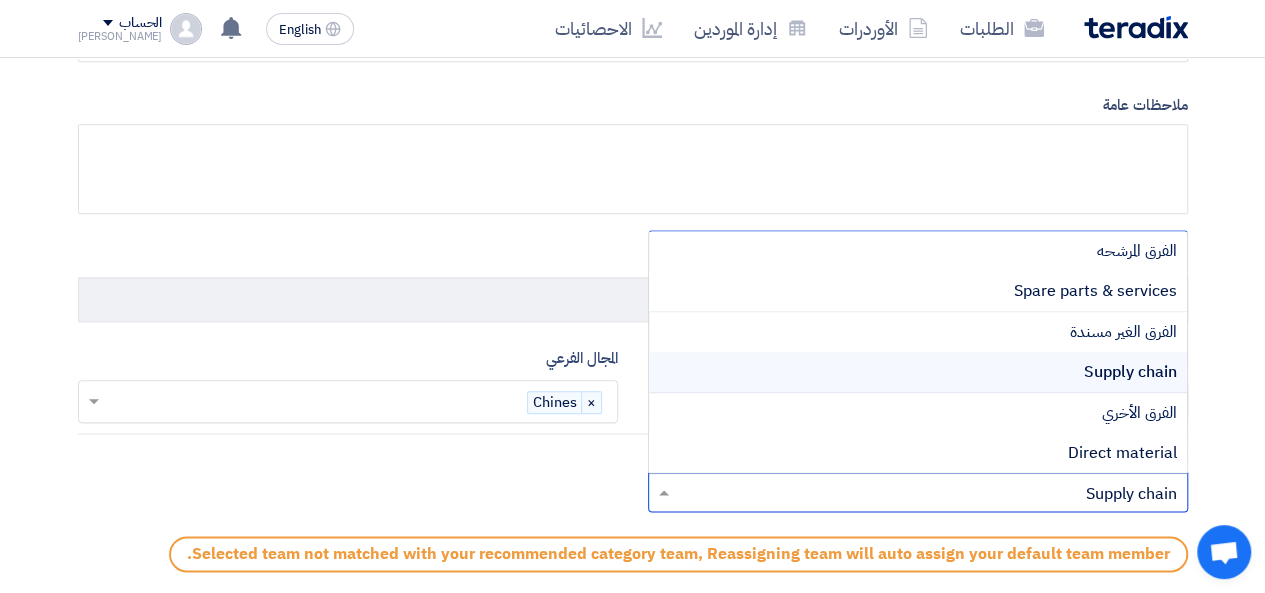 click 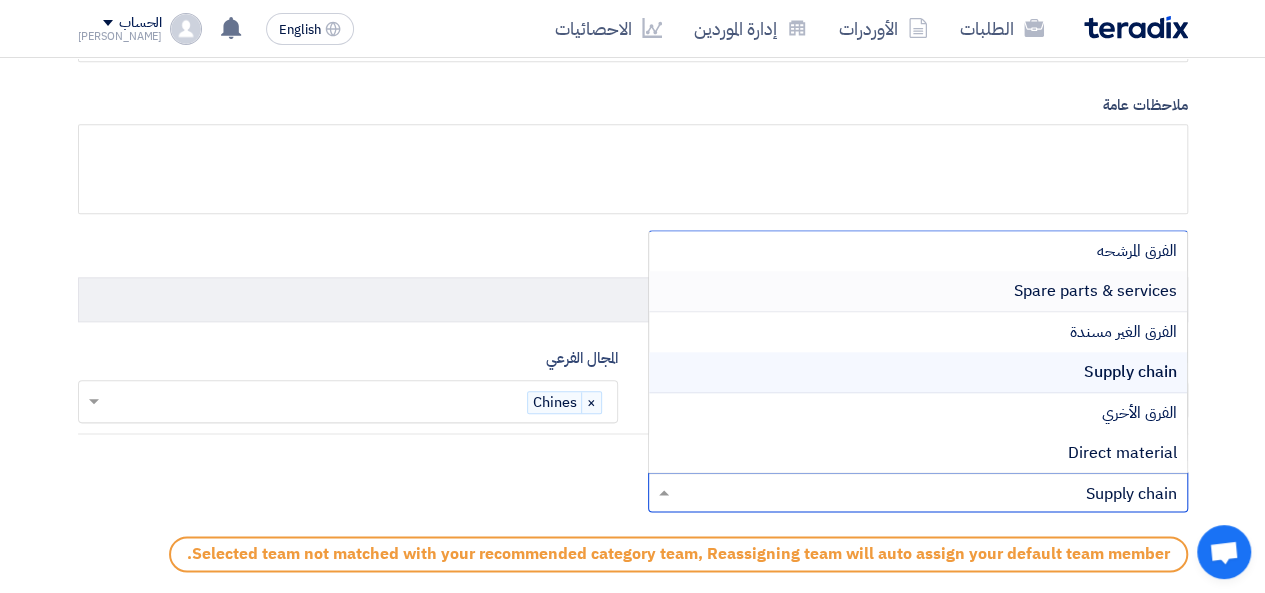 click on "Spare parts & services" at bounding box center [1095, 291] 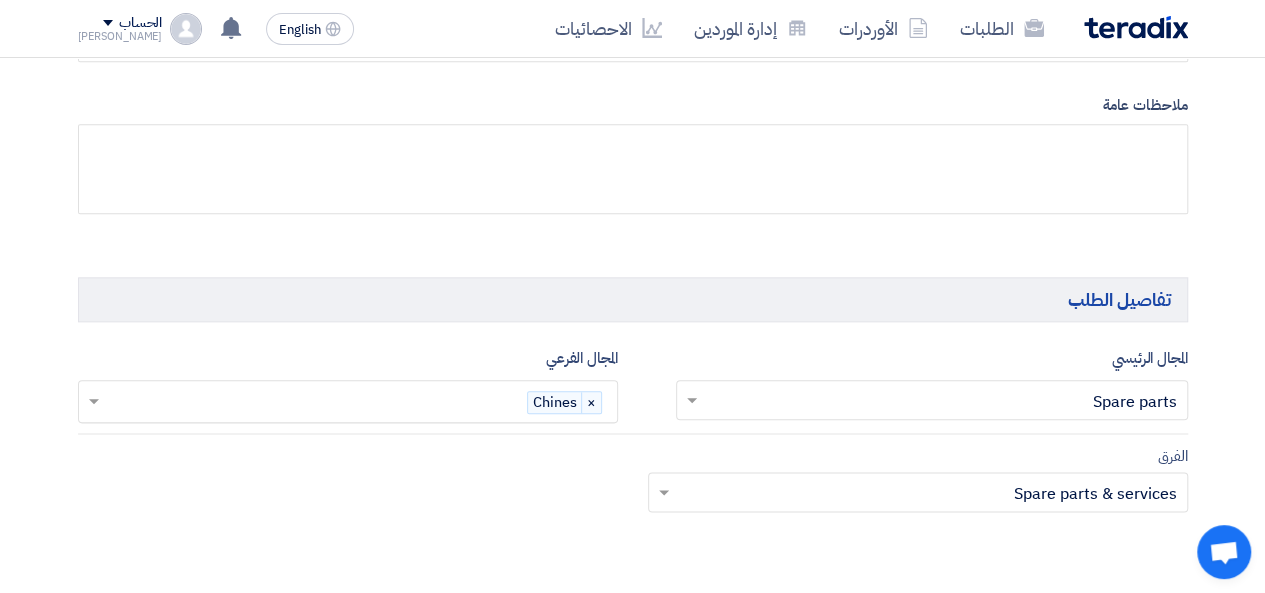 scroll, scrollTop: 1333, scrollLeft: 0, axis: vertical 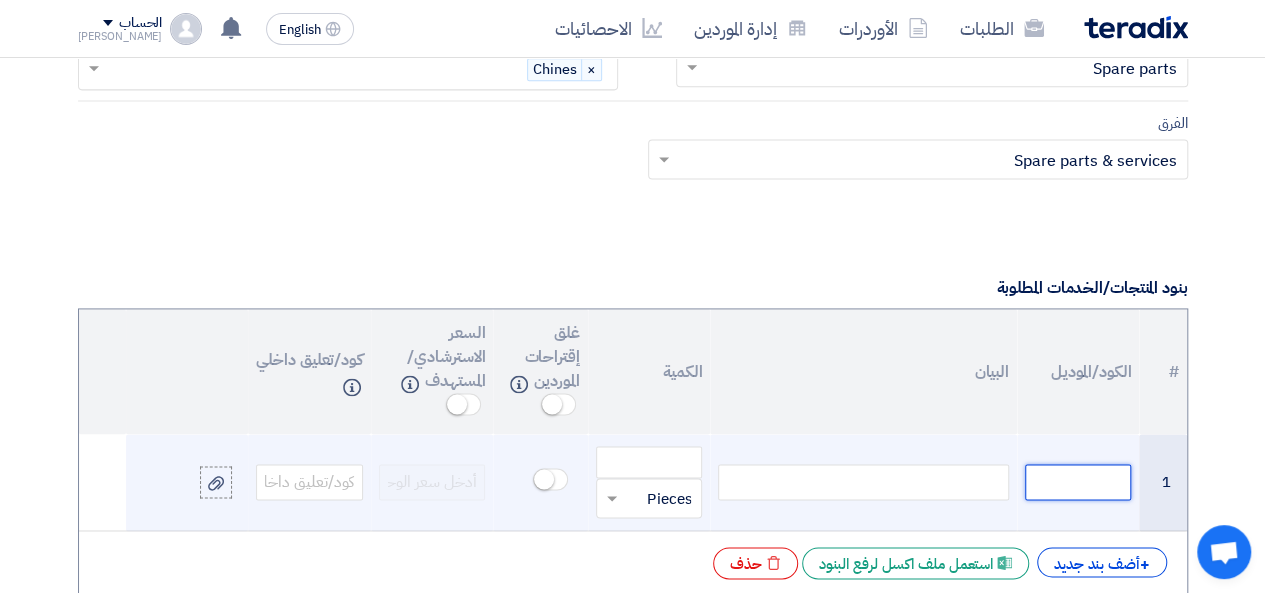 click 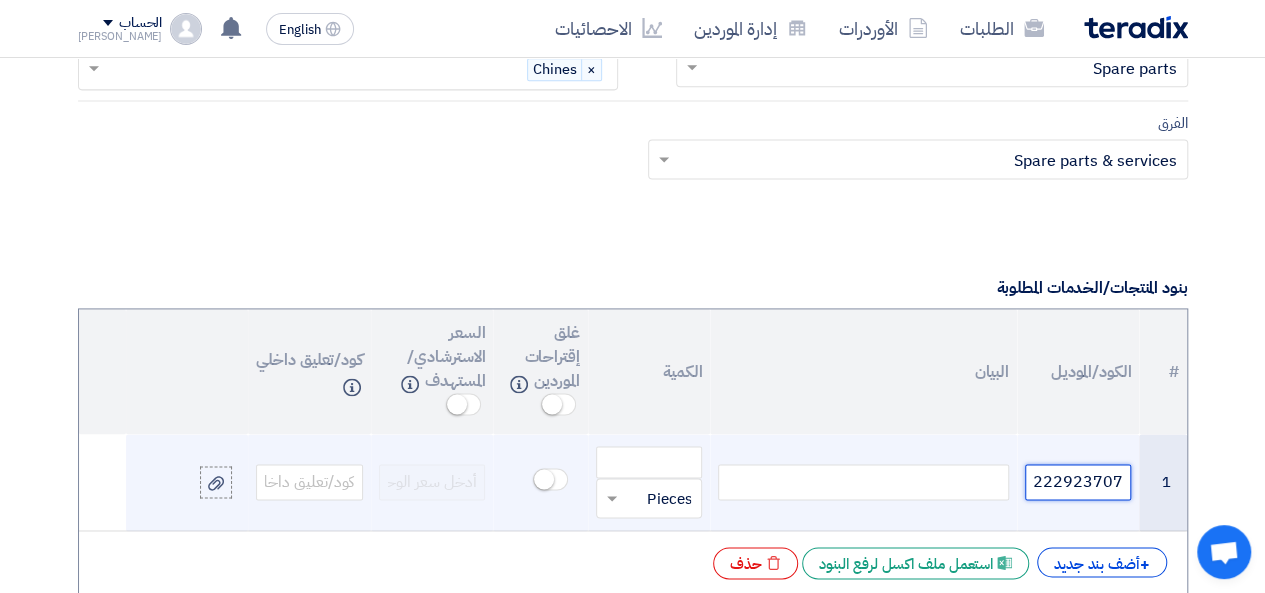 scroll, scrollTop: 0, scrollLeft: -6, axis: horizontal 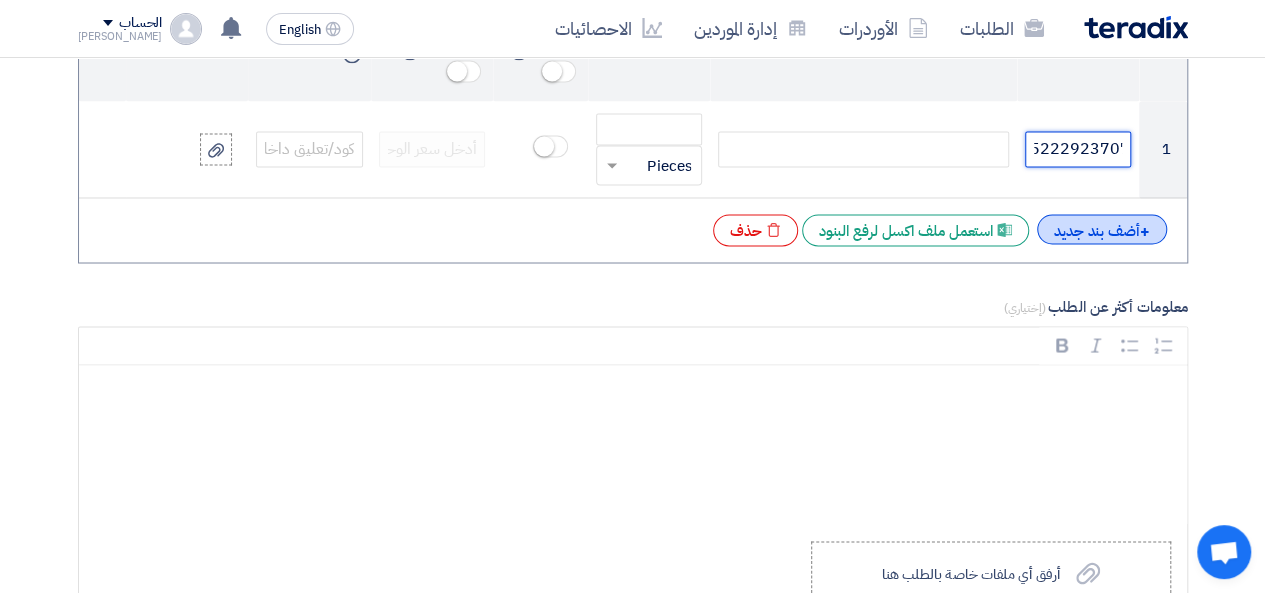 type on "5222923707" 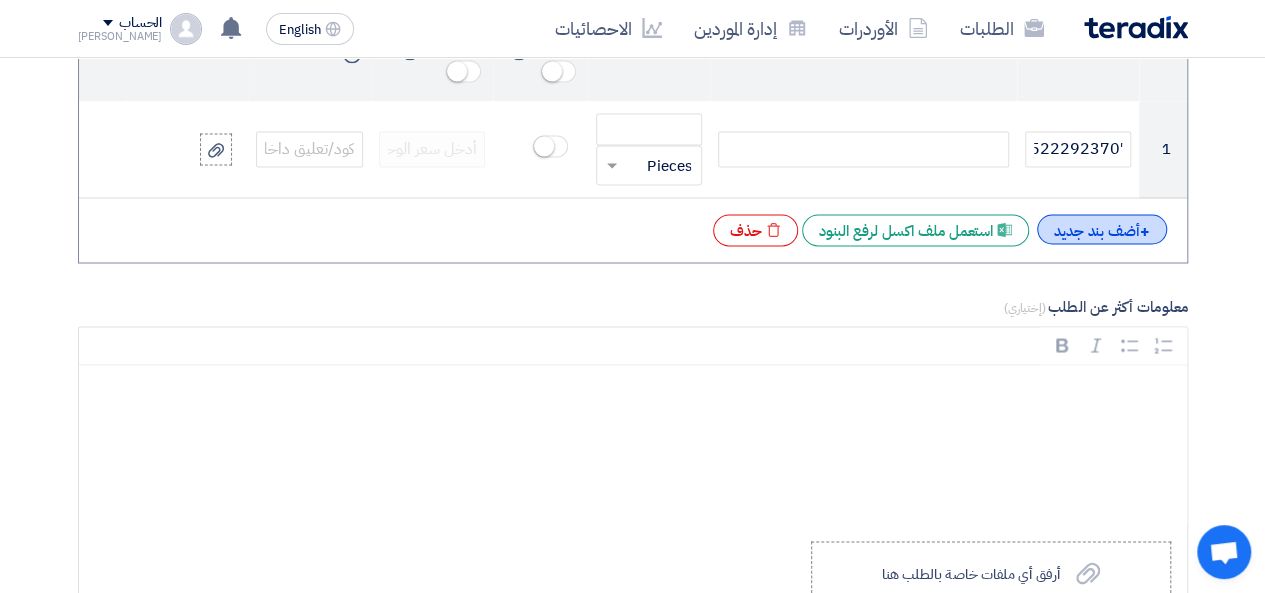 scroll, scrollTop: 0, scrollLeft: 0, axis: both 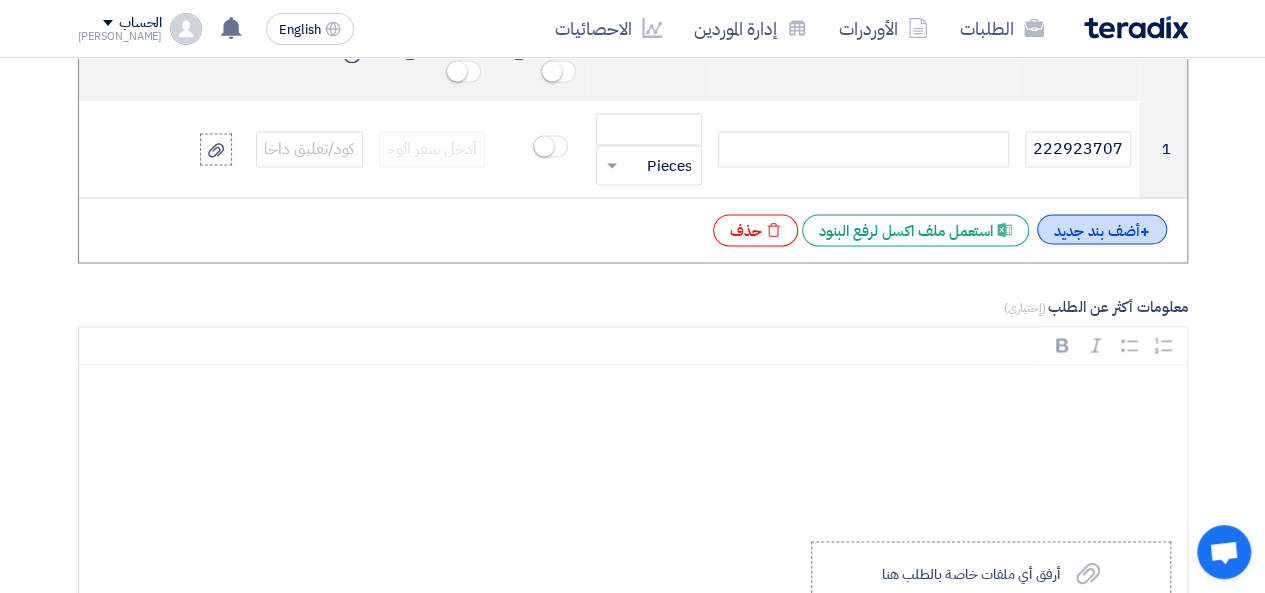 click on "+
أضف بند جديد" 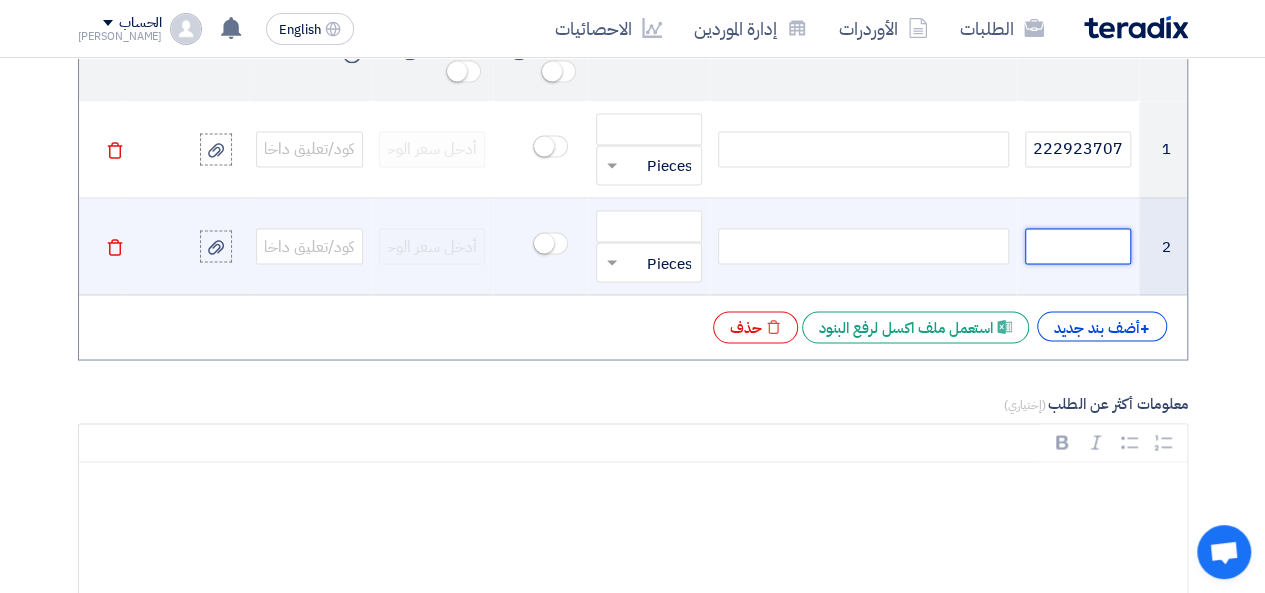 click 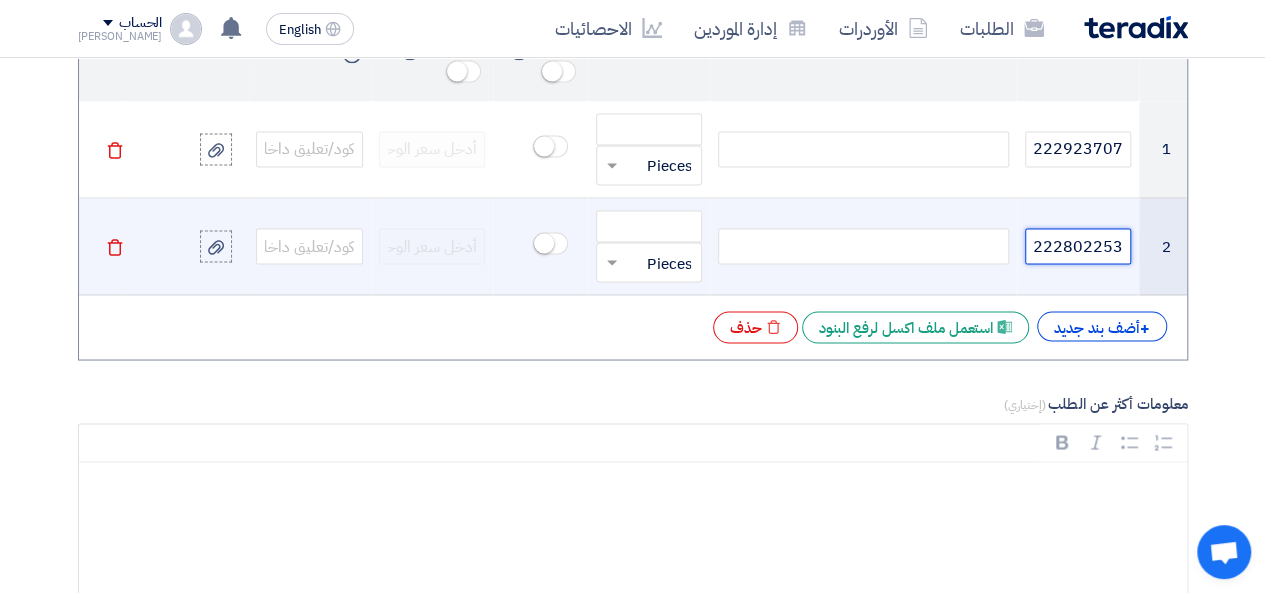 scroll, scrollTop: 0, scrollLeft: -10, axis: horizontal 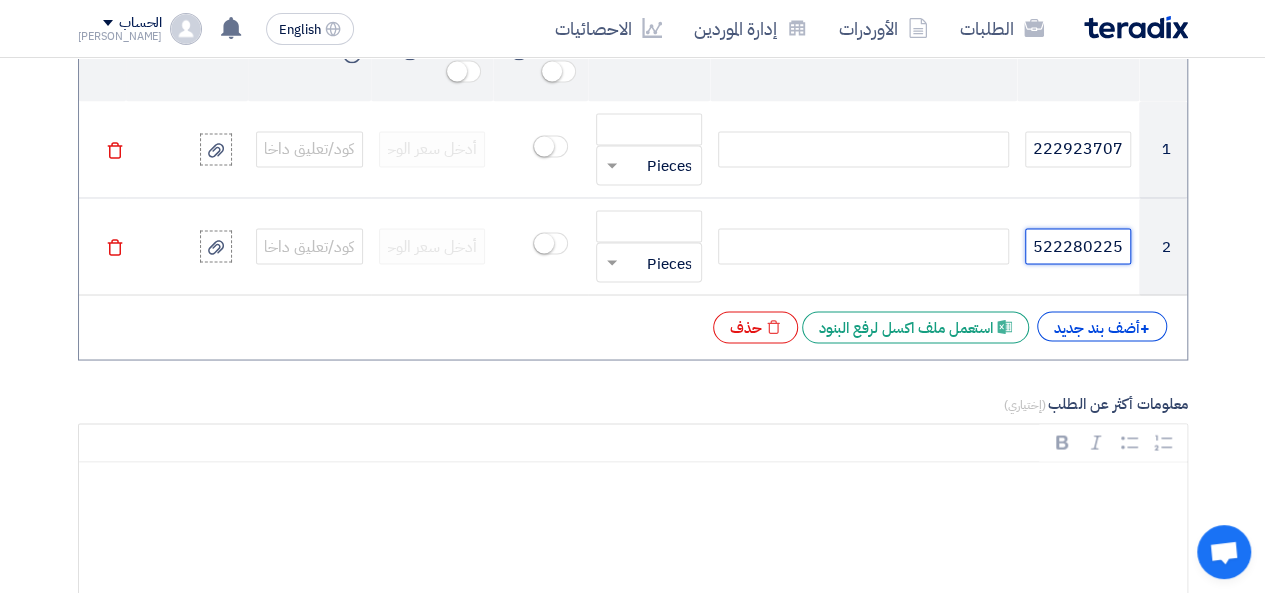 type on "5222802253" 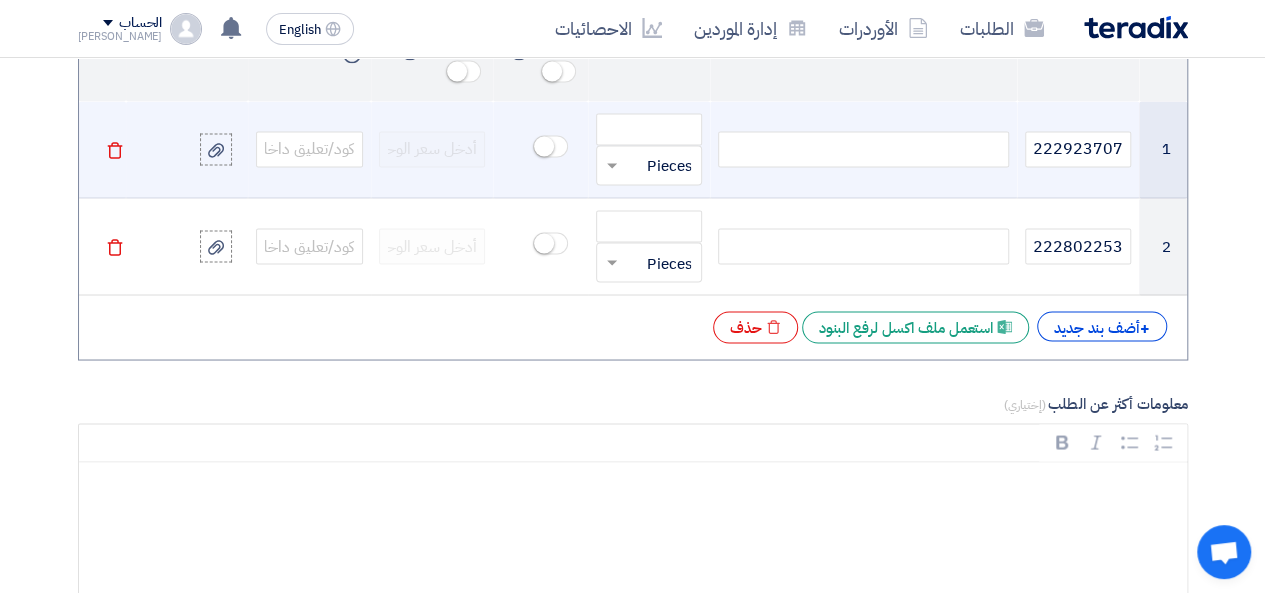 click 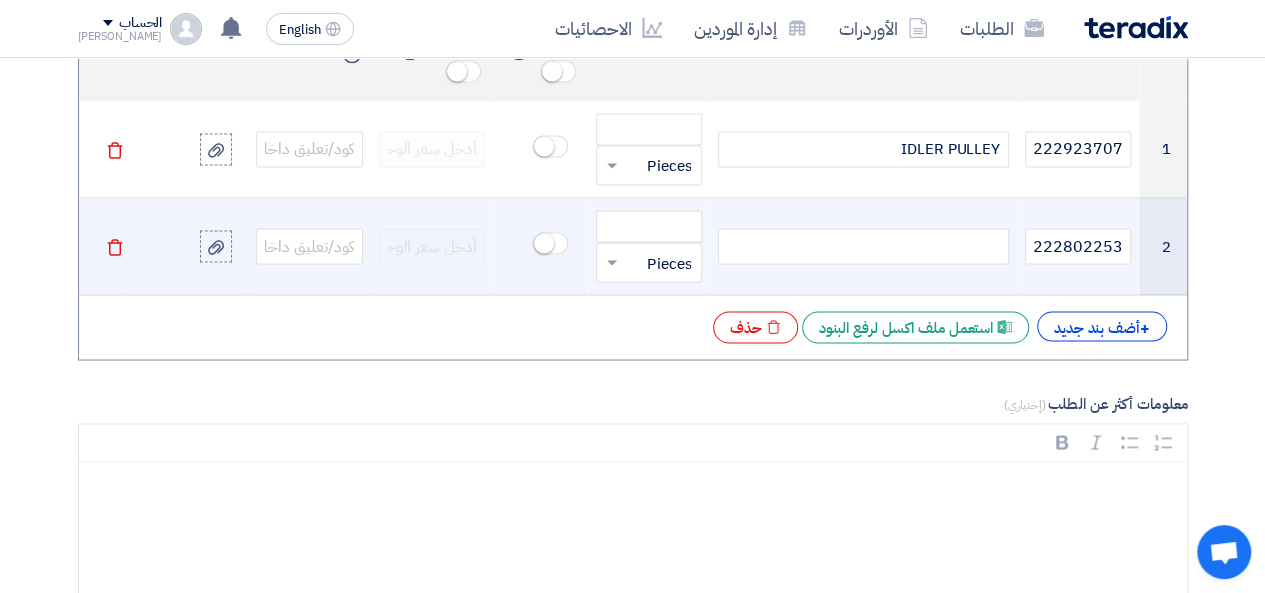 click 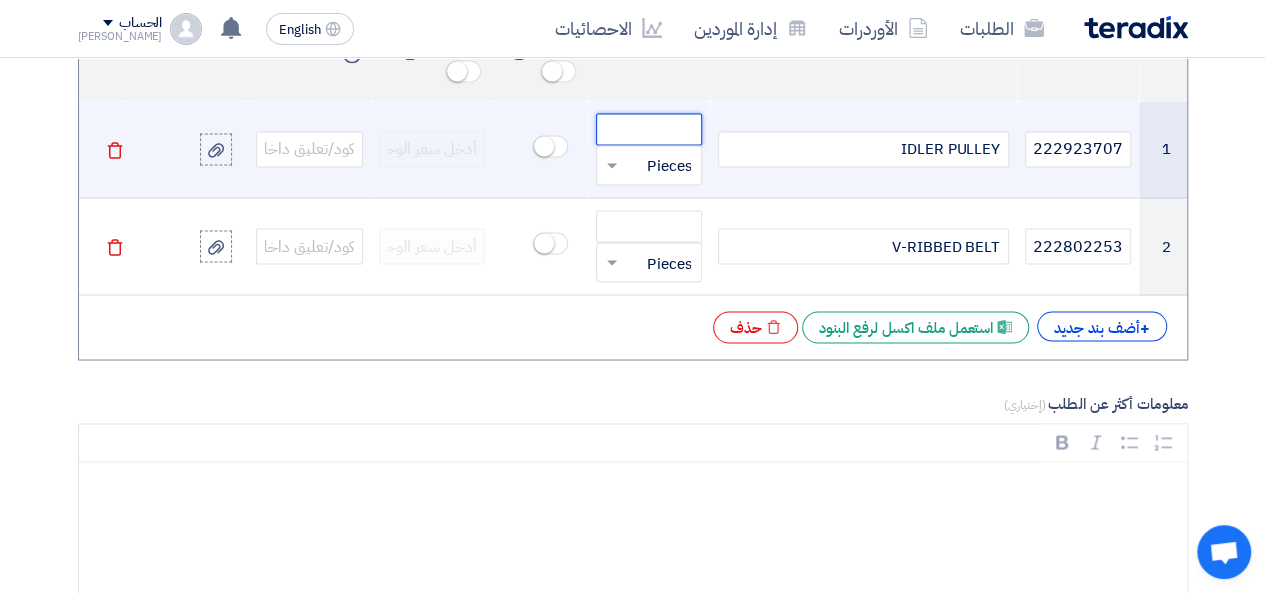 click 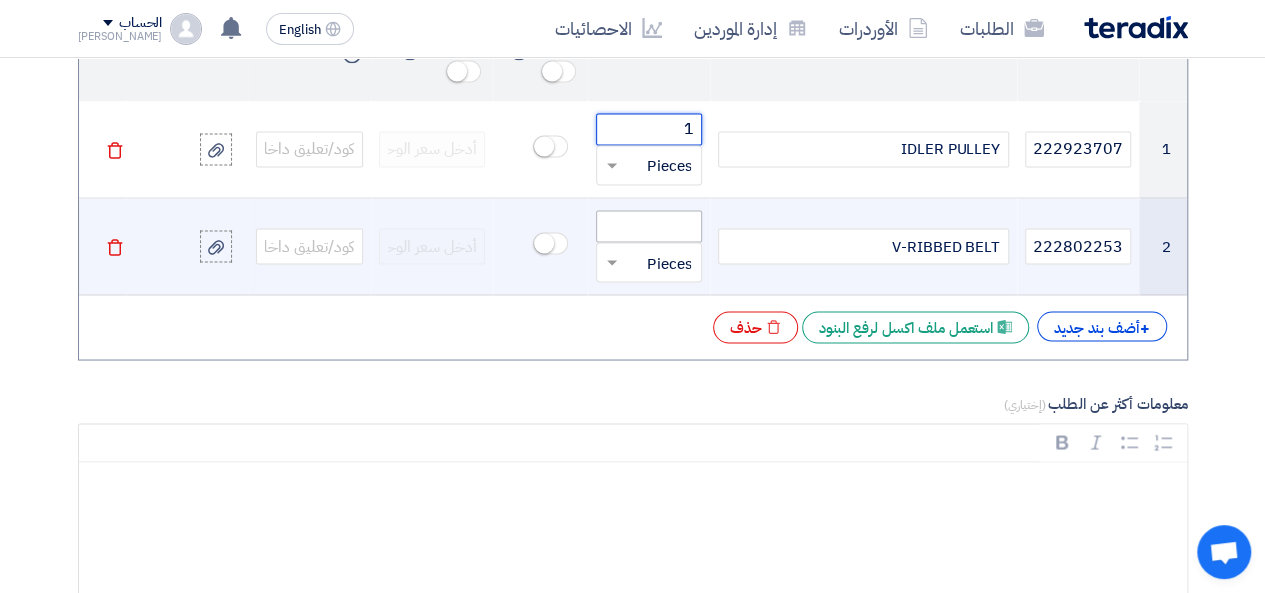 type on "1" 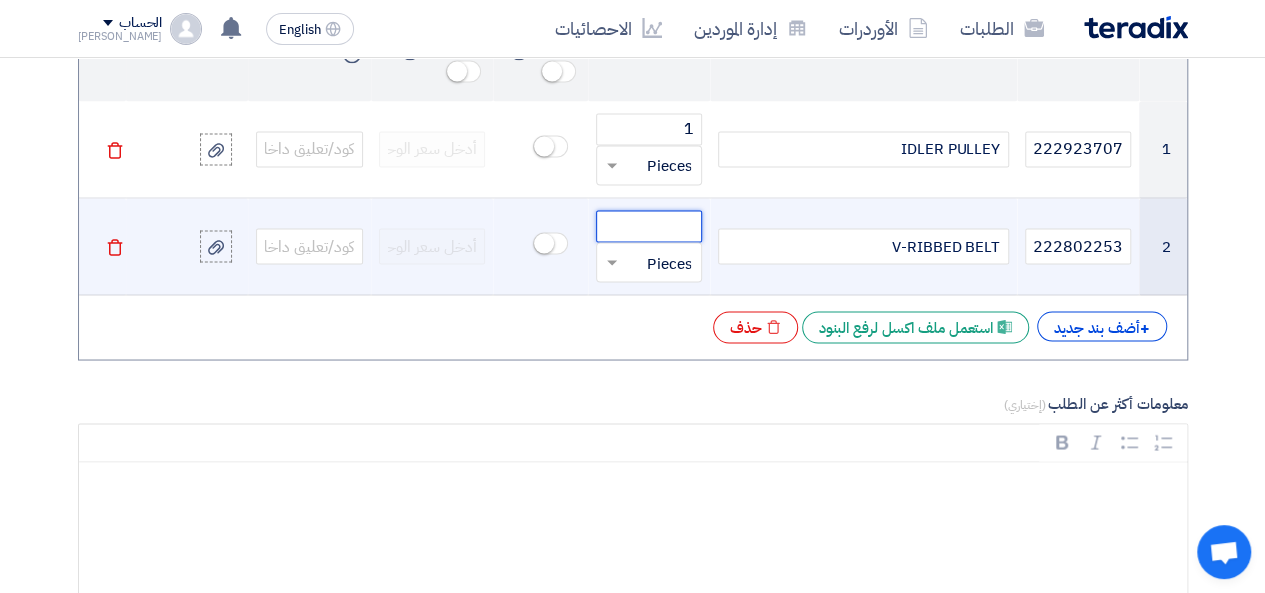 click 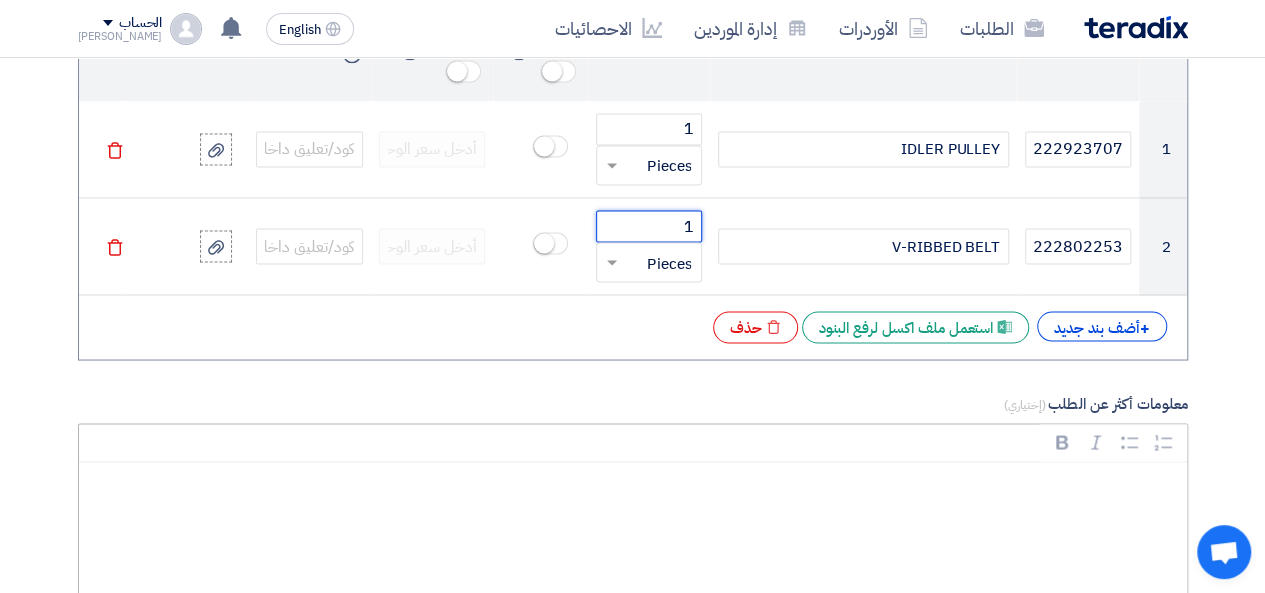 scroll, scrollTop: 2000, scrollLeft: 0, axis: vertical 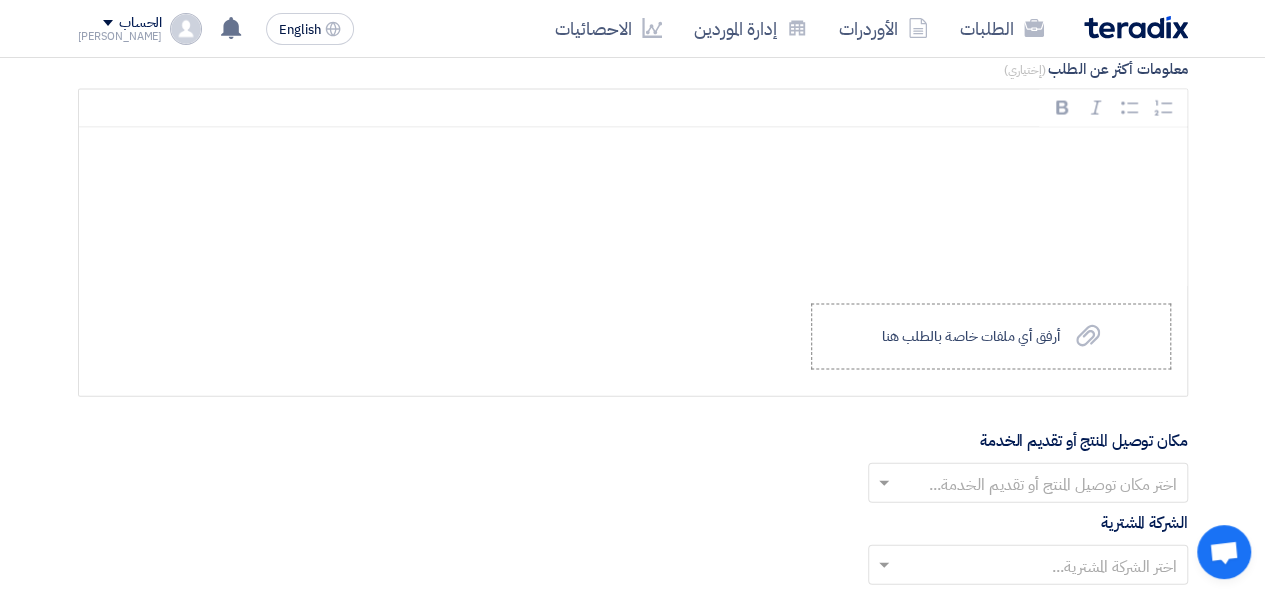 type on "1" 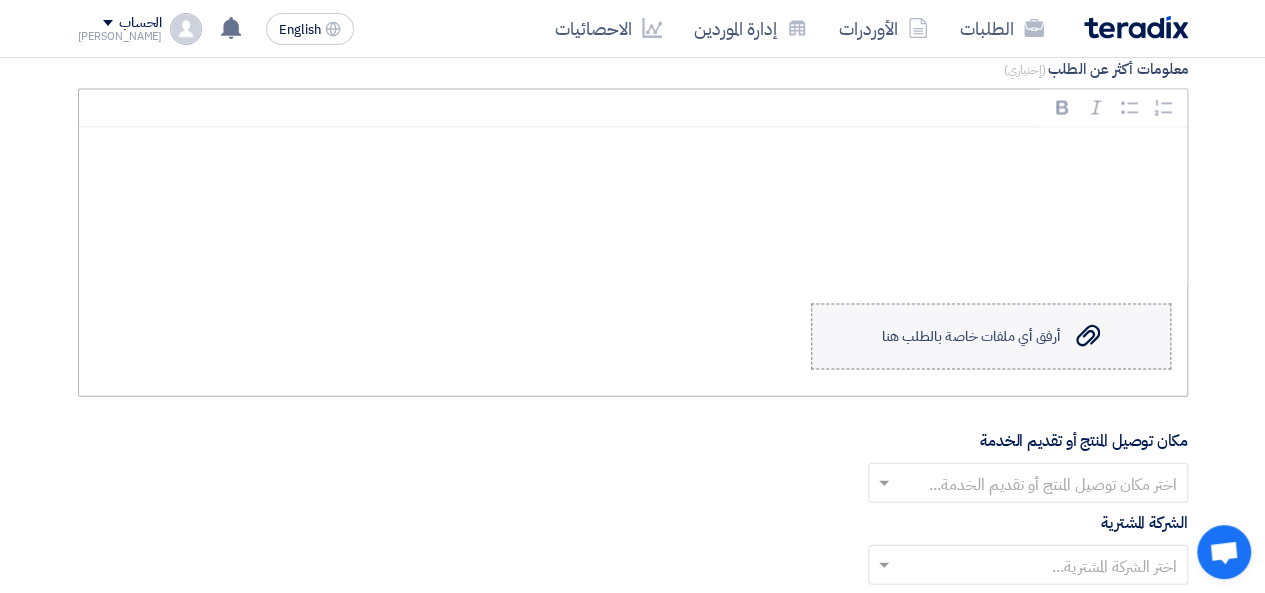 click on "أرفق أي ملفات خاصة بالطلب هنا" 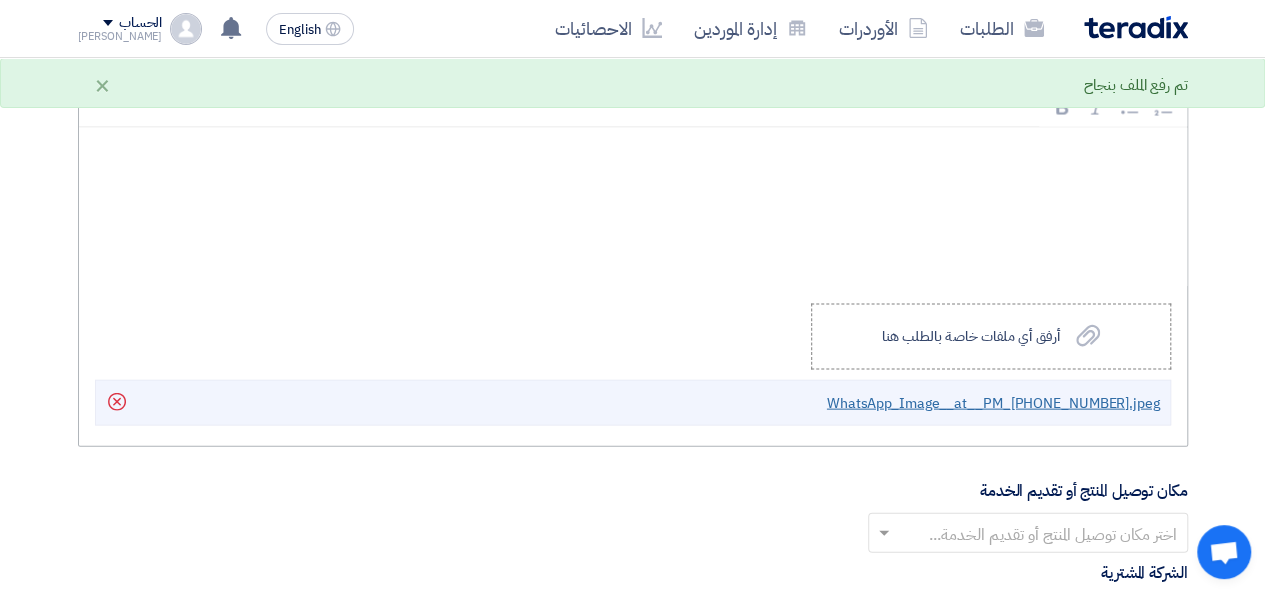 click on "WhatsApp_Image__at__PM_[PHONE_NUMBER].jpeg" 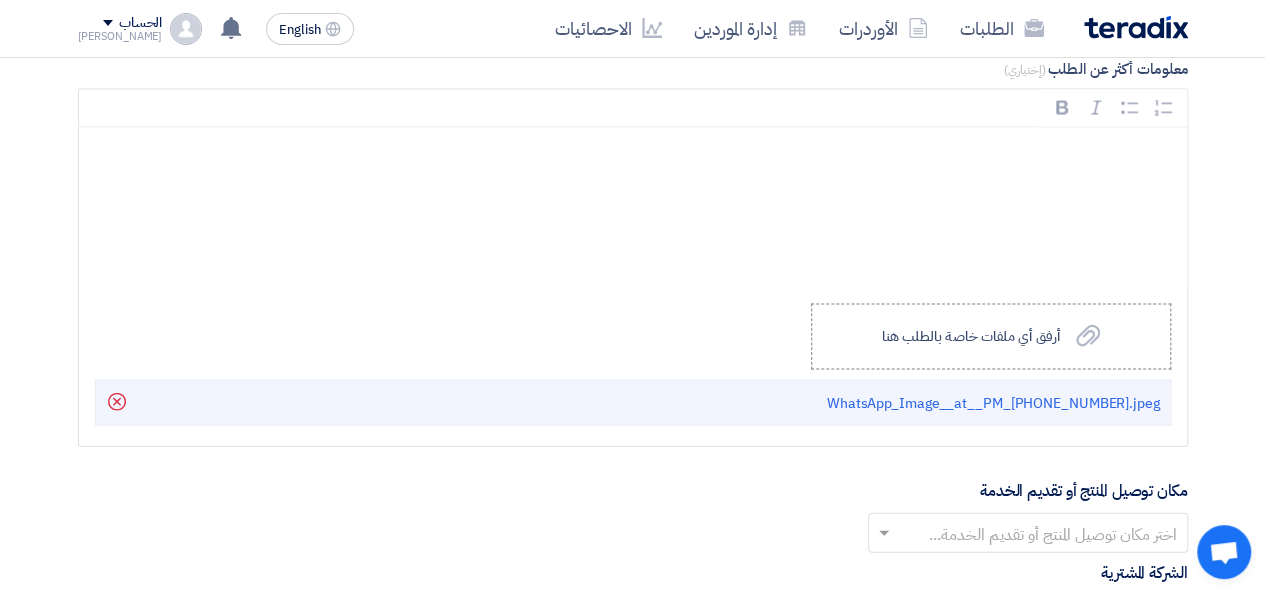 scroll, scrollTop: 2333, scrollLeft: 0, axis: vertical 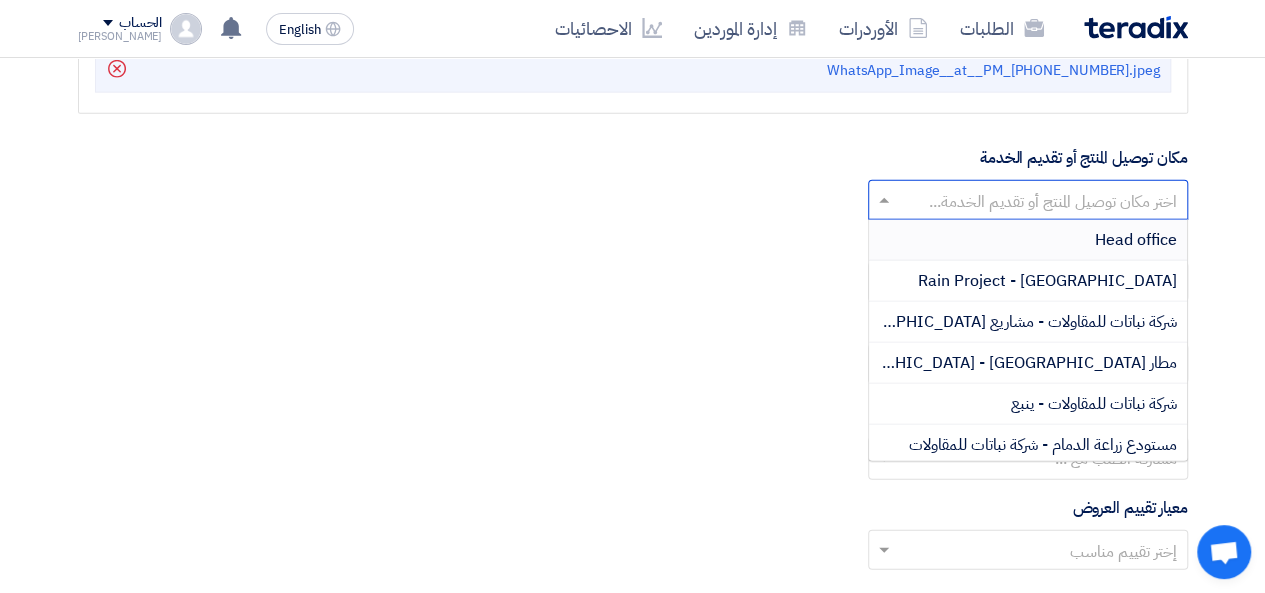 click 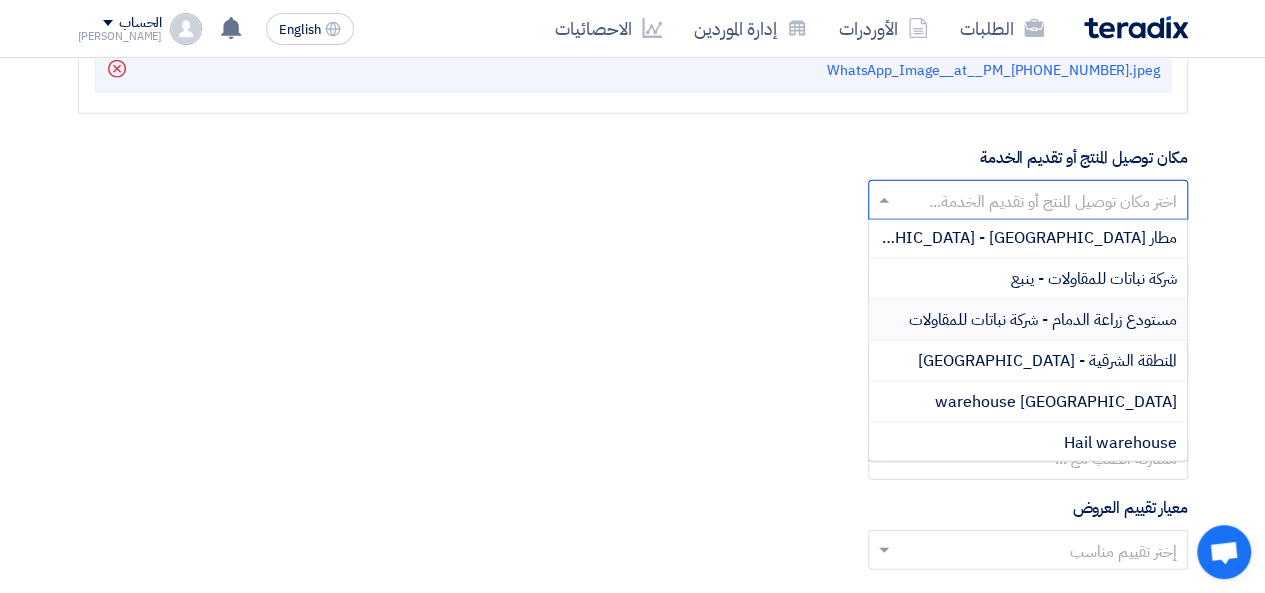 scroll, scrollTop: 160, scrollLeft: 0, axis: vertical 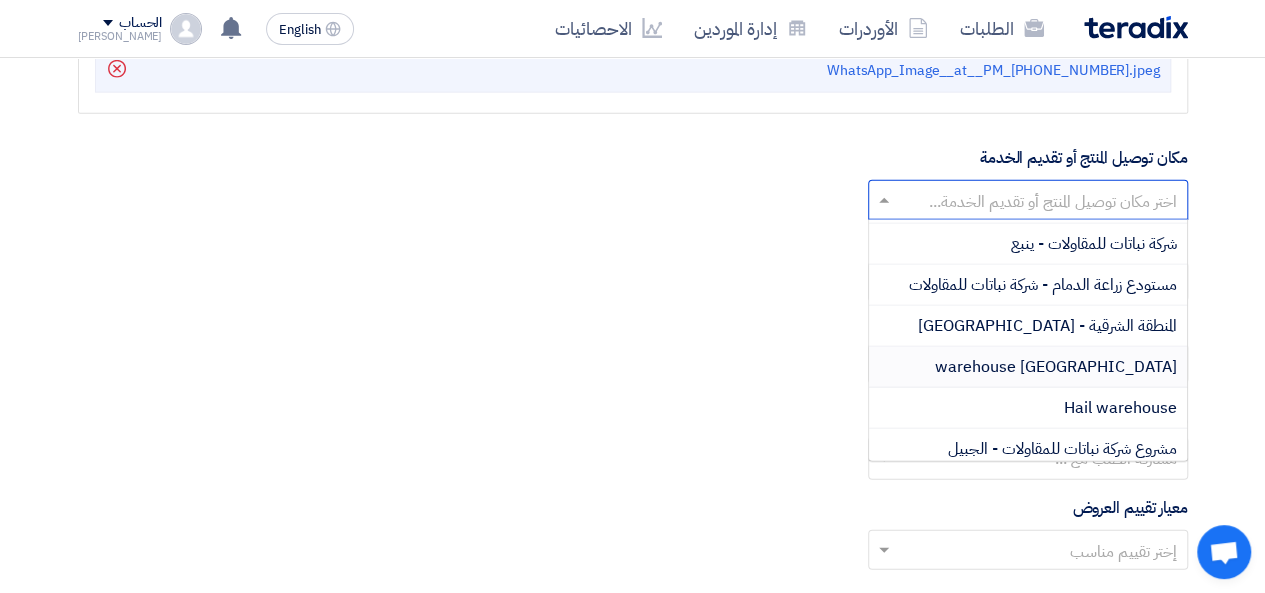 click on "[GEOGRAPHIC_DATA] warehouse" at bounding box center (1028, 367) 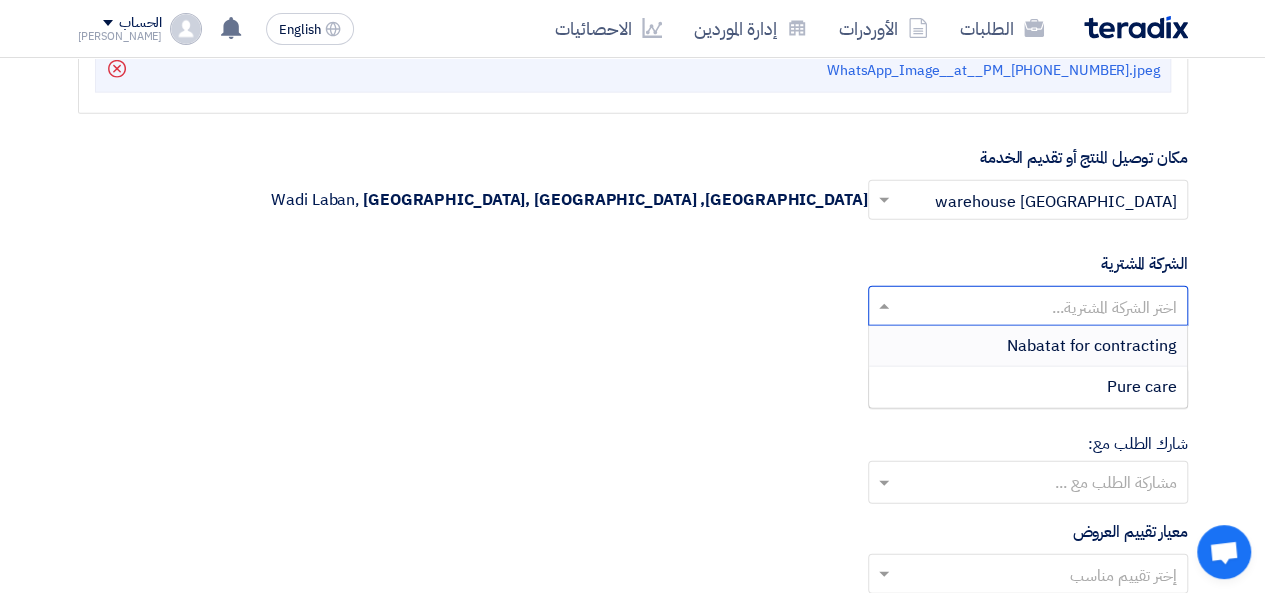 click 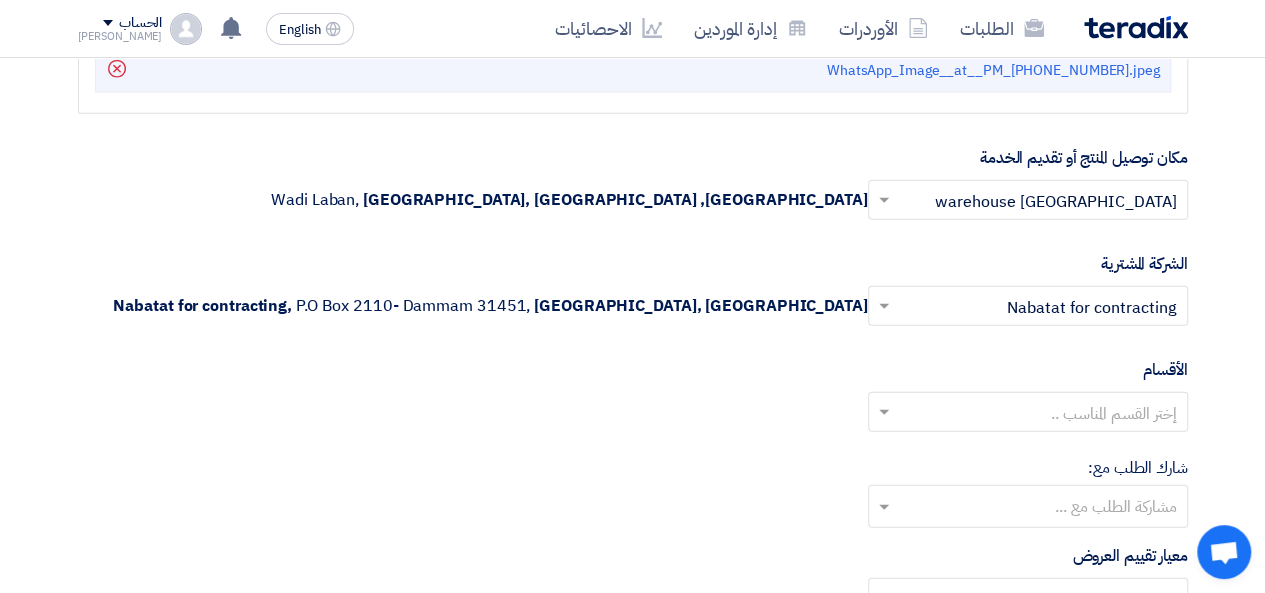 click 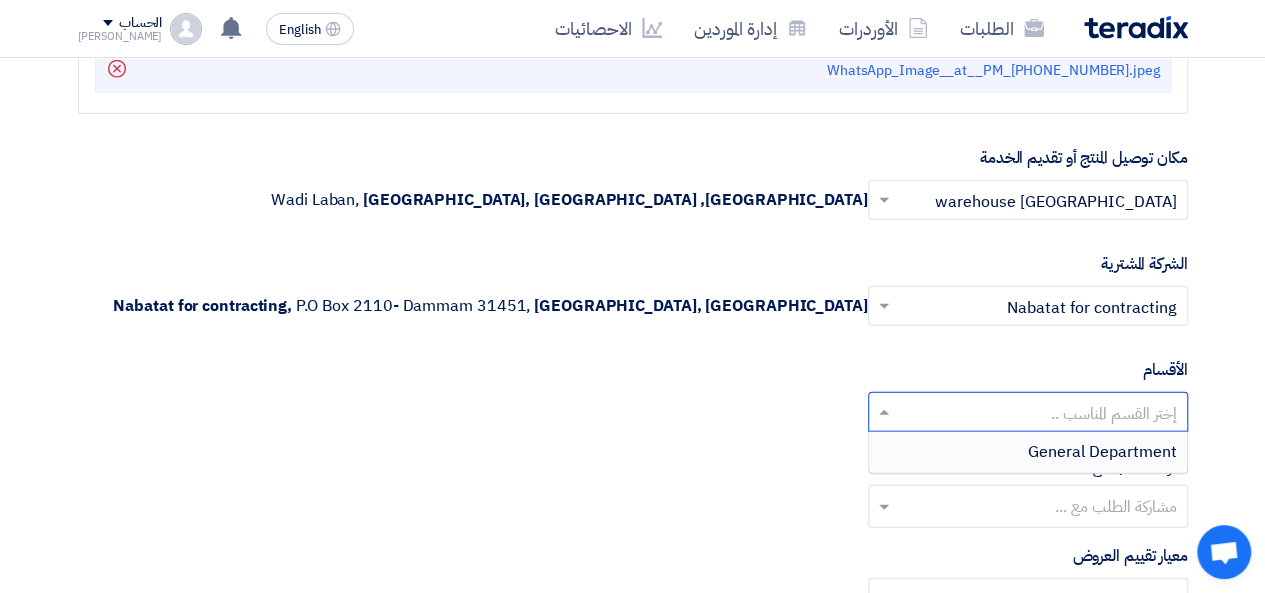 click on "General Department" at bounding box center (1028, 452) 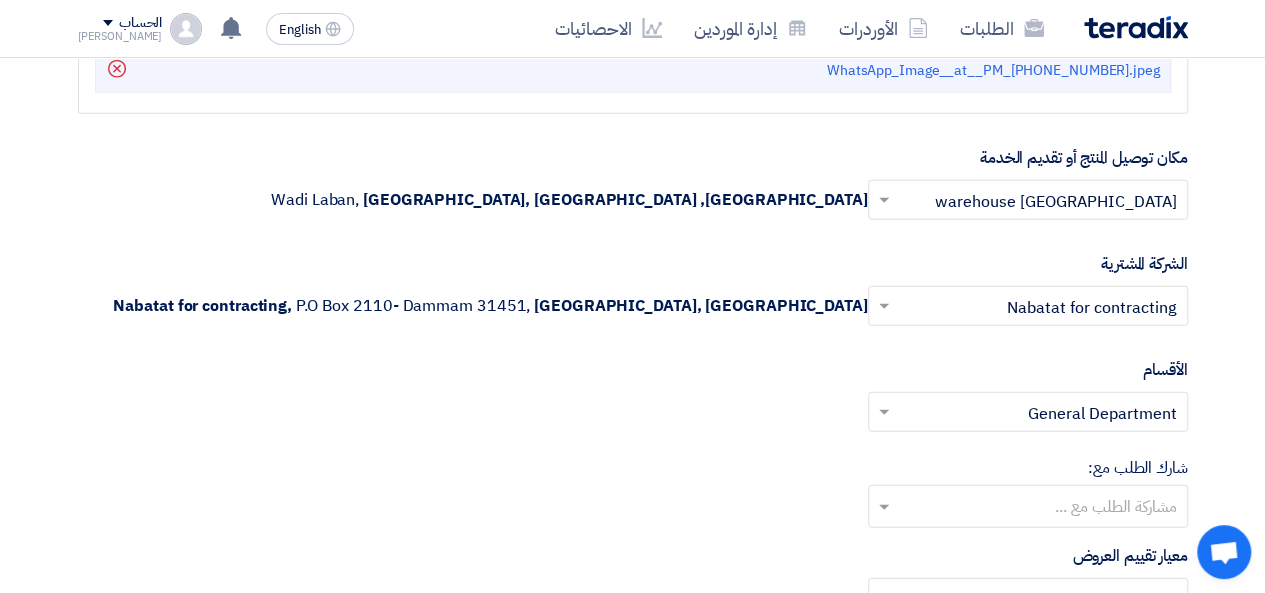 click at bounding box center [1027, 508] 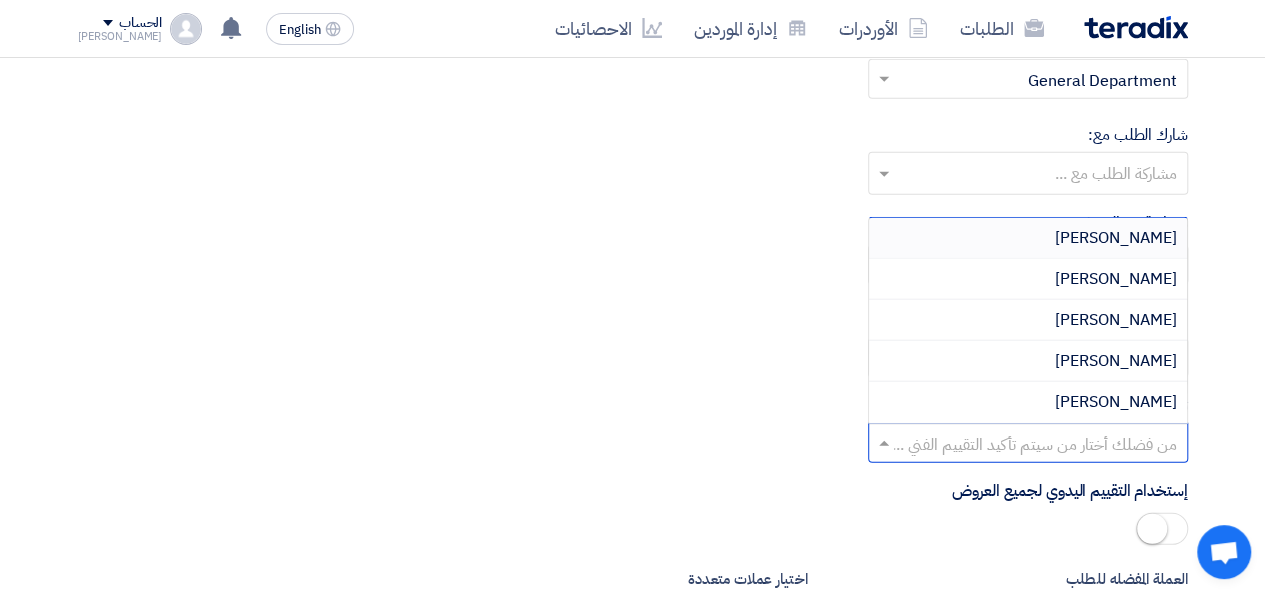click at bounding box center (1039, 445) 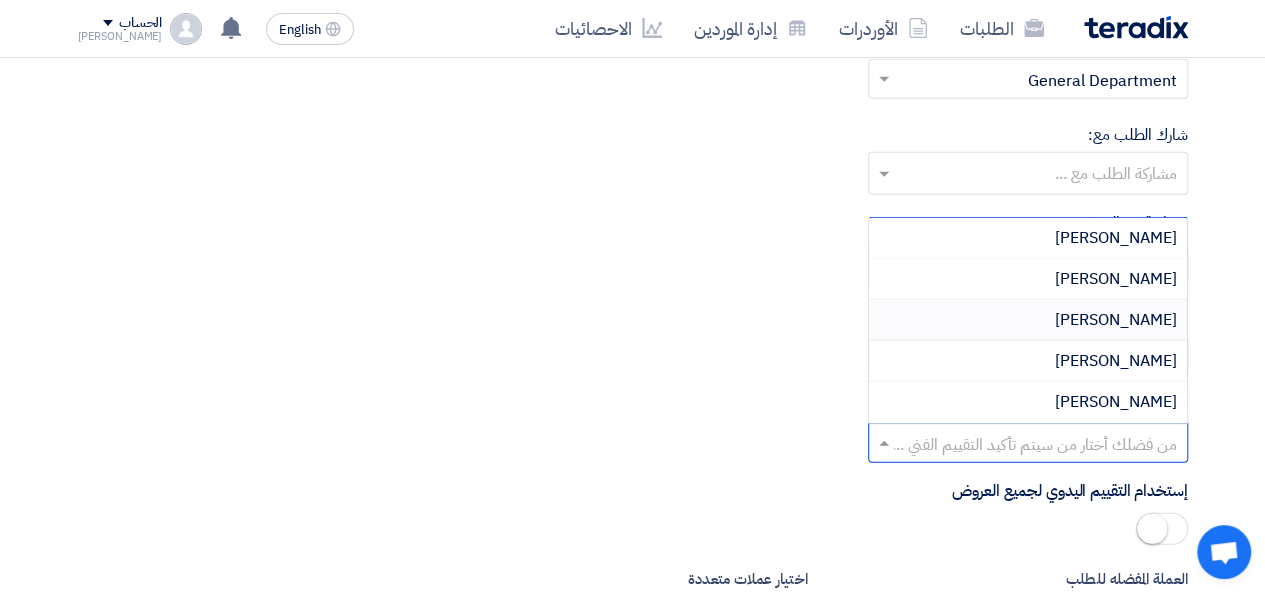 click on "[PERSON_NAME]" at bounding box center [1028, 320] 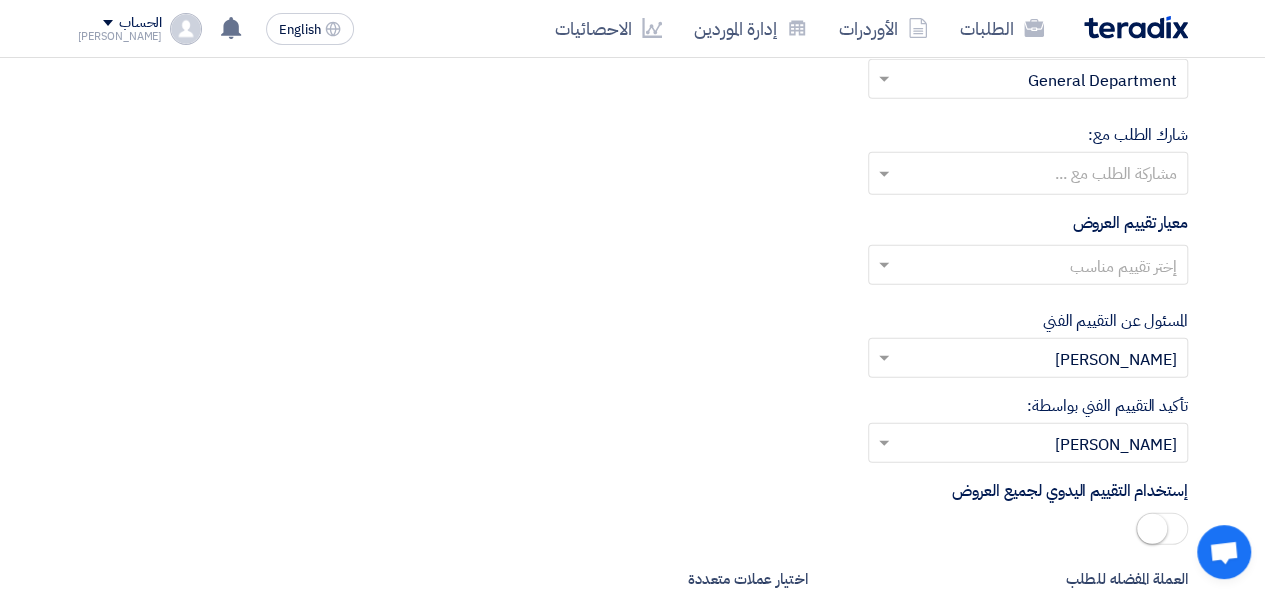 scroll, scrollTop: 3333, scrollLeft: 0, axis: vertical 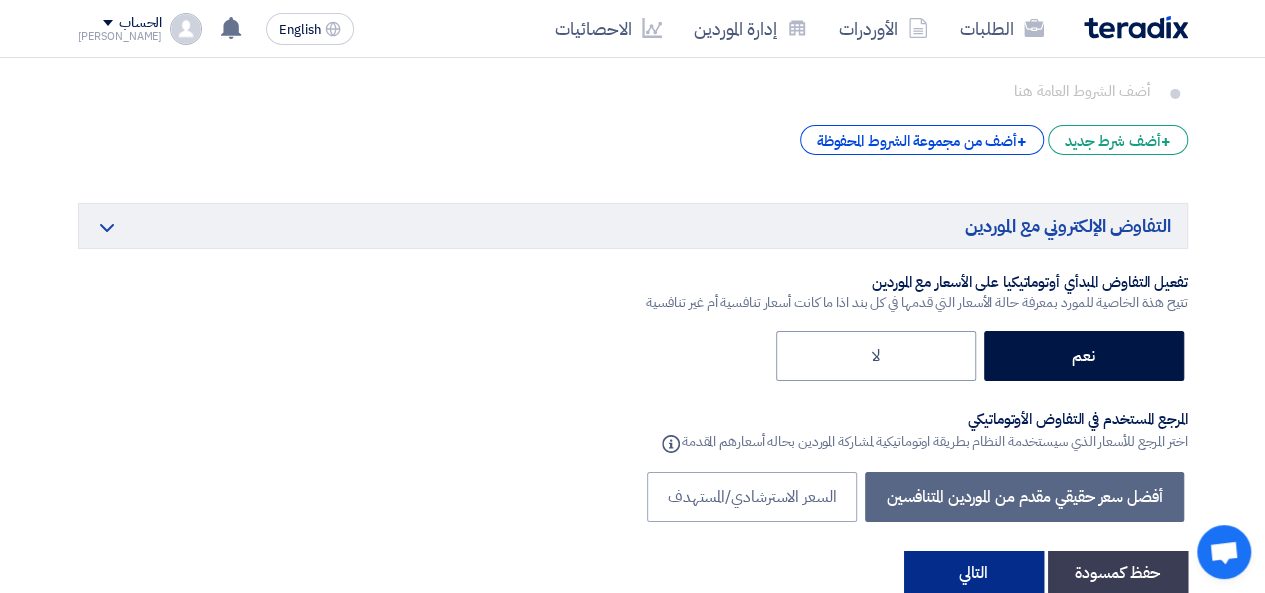 click on "التالي" 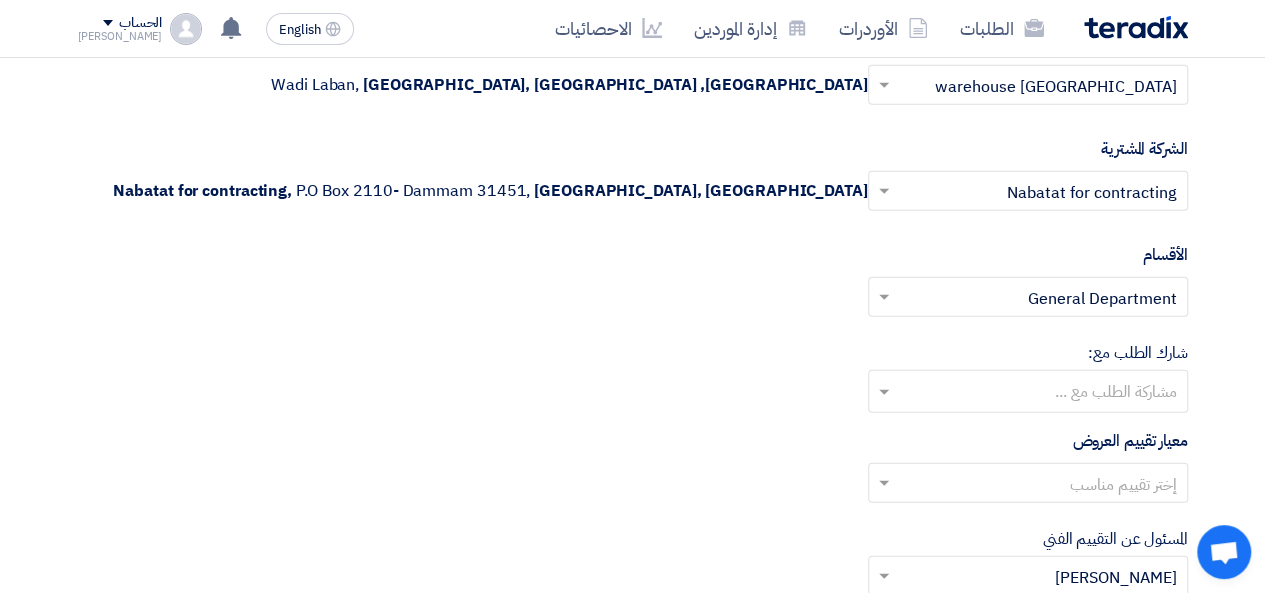scroll, scrollTop: 2466, scrollLeft: 0, axis: vertical 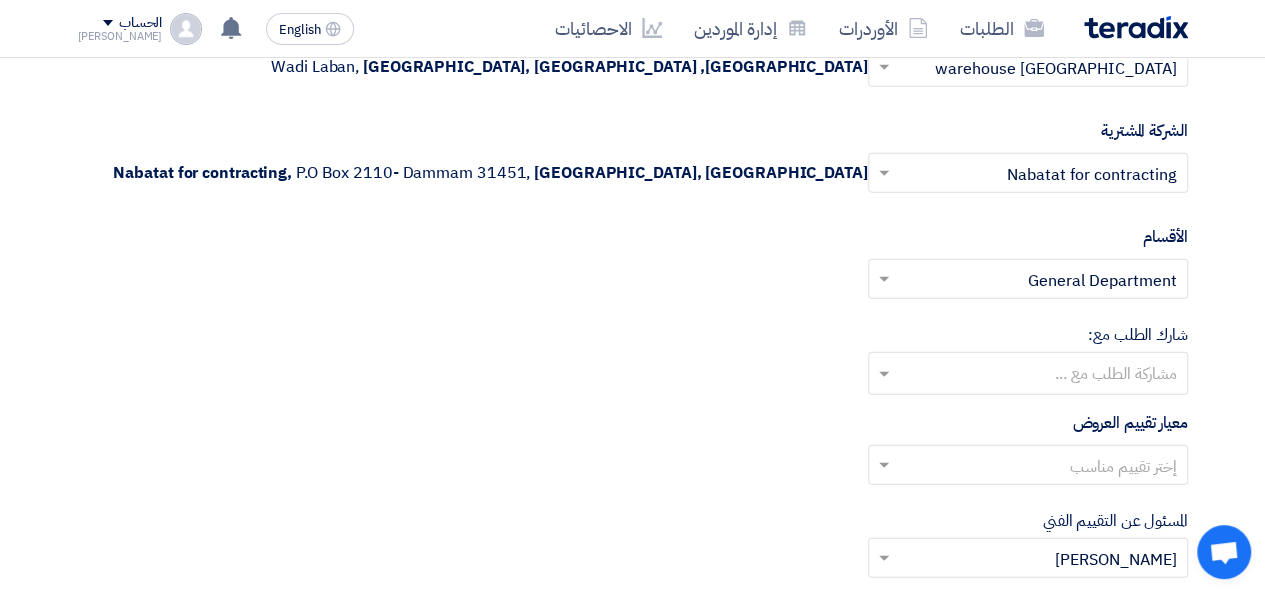 click 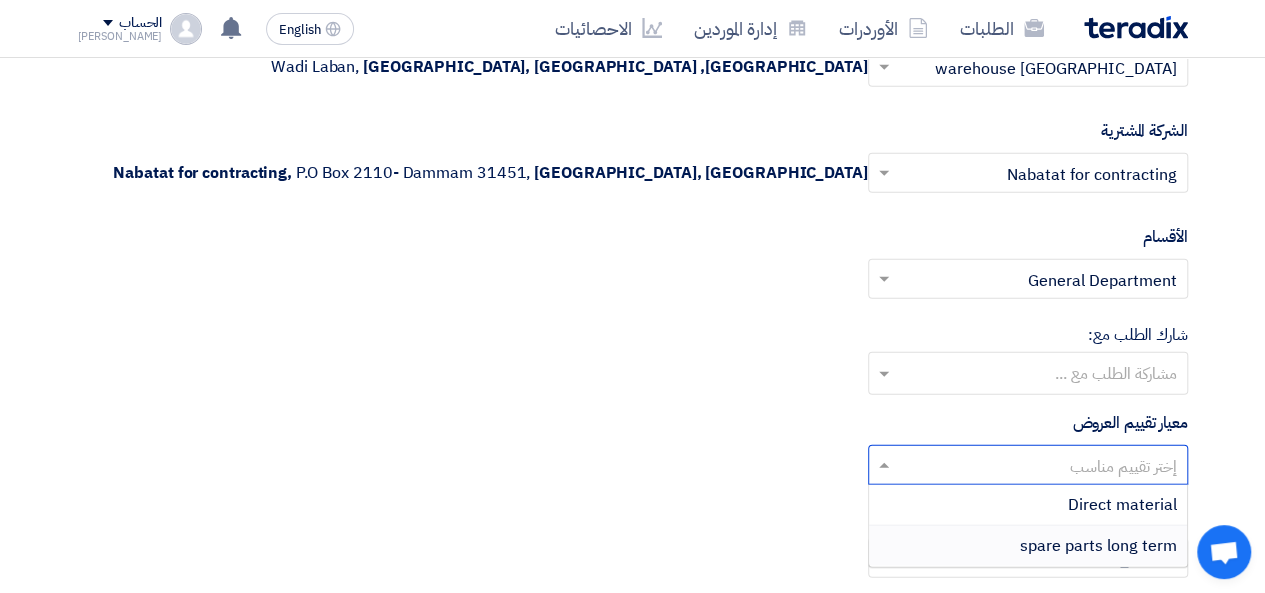 click on "spare parts long term" at bounding box center [1098, 546] 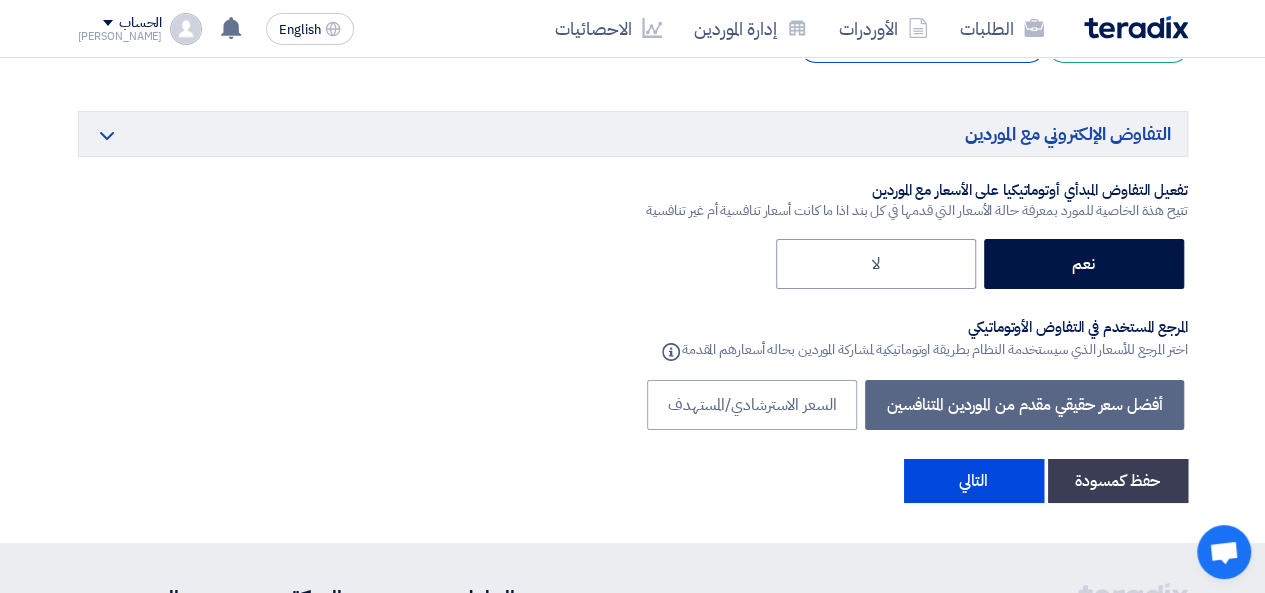 scroll, scrollTop: 3466, scrollLeft: 0, axis: vertical 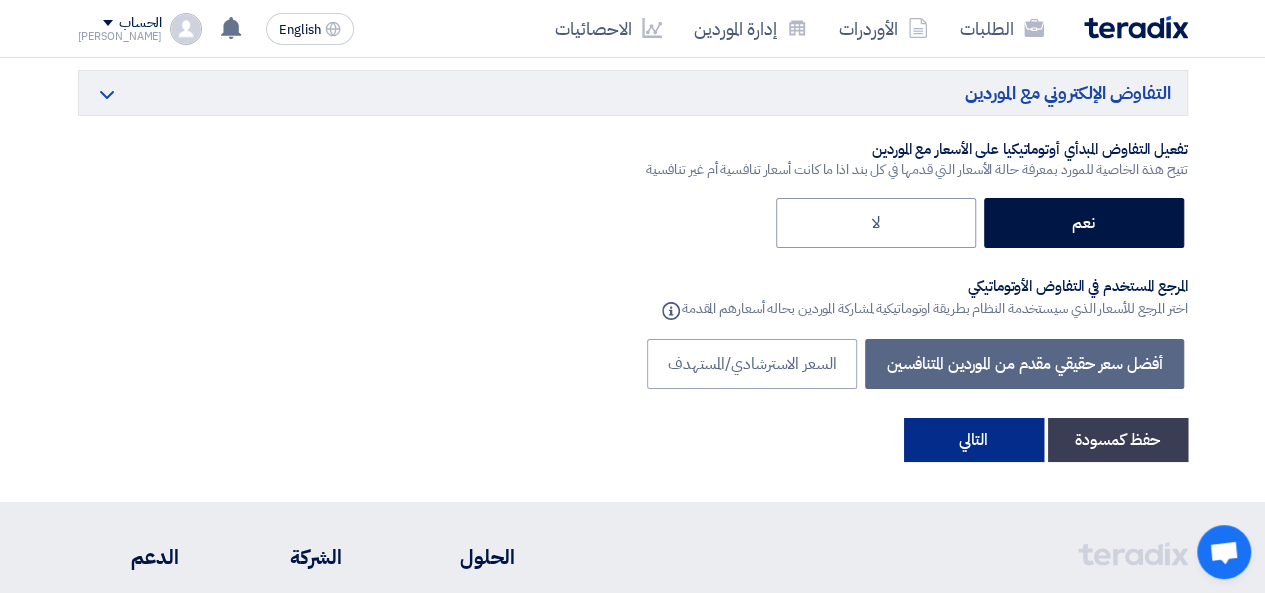 click on "التالي" 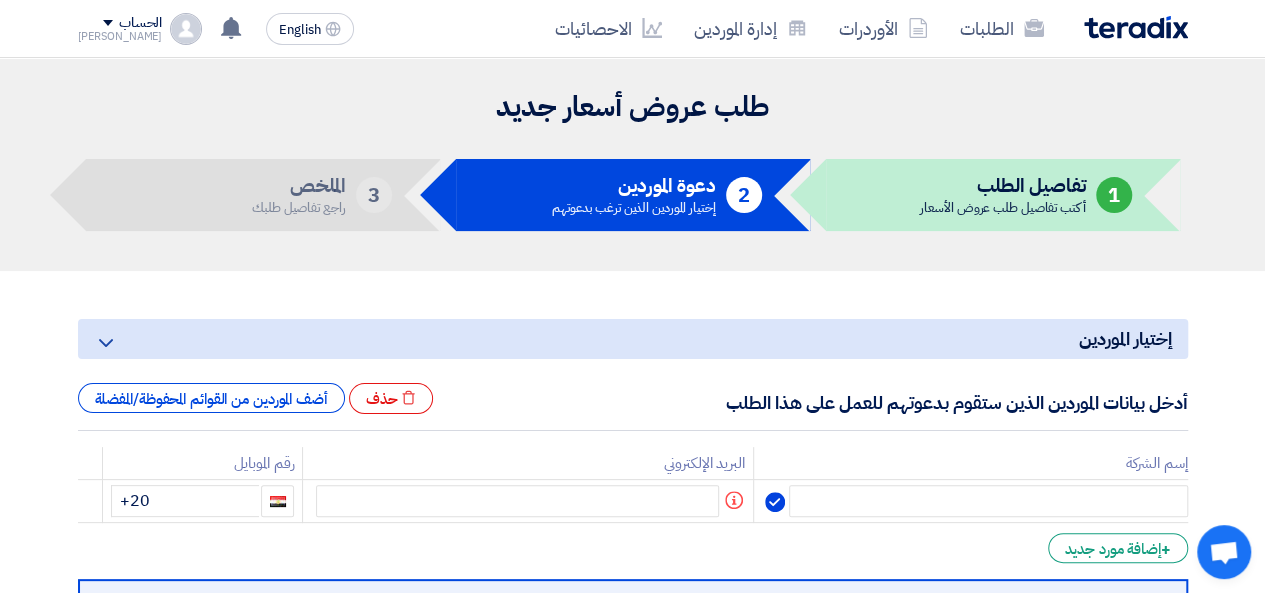 scroll, scrollTop: 333, scrollLeft: 0, axis: vertical 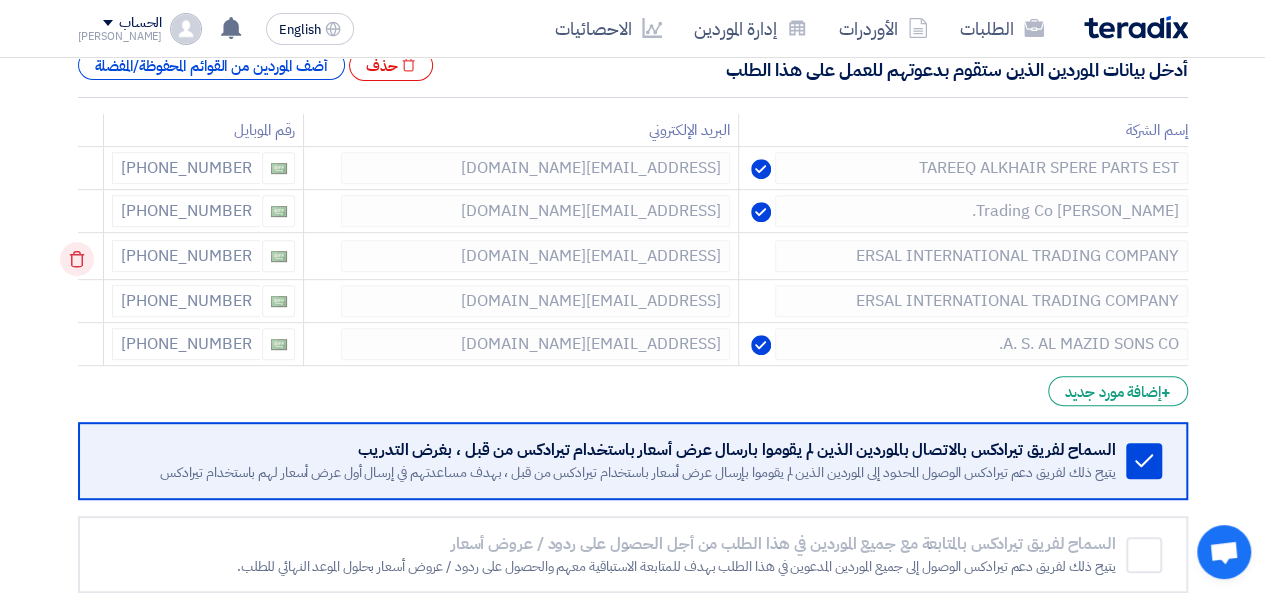 click 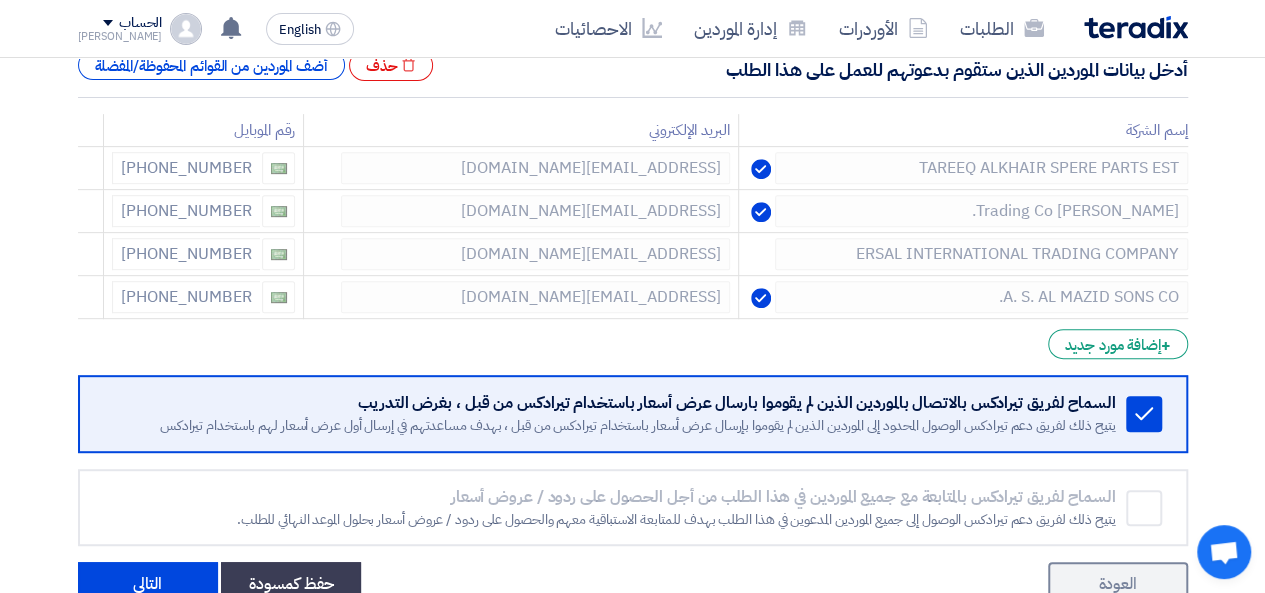 click 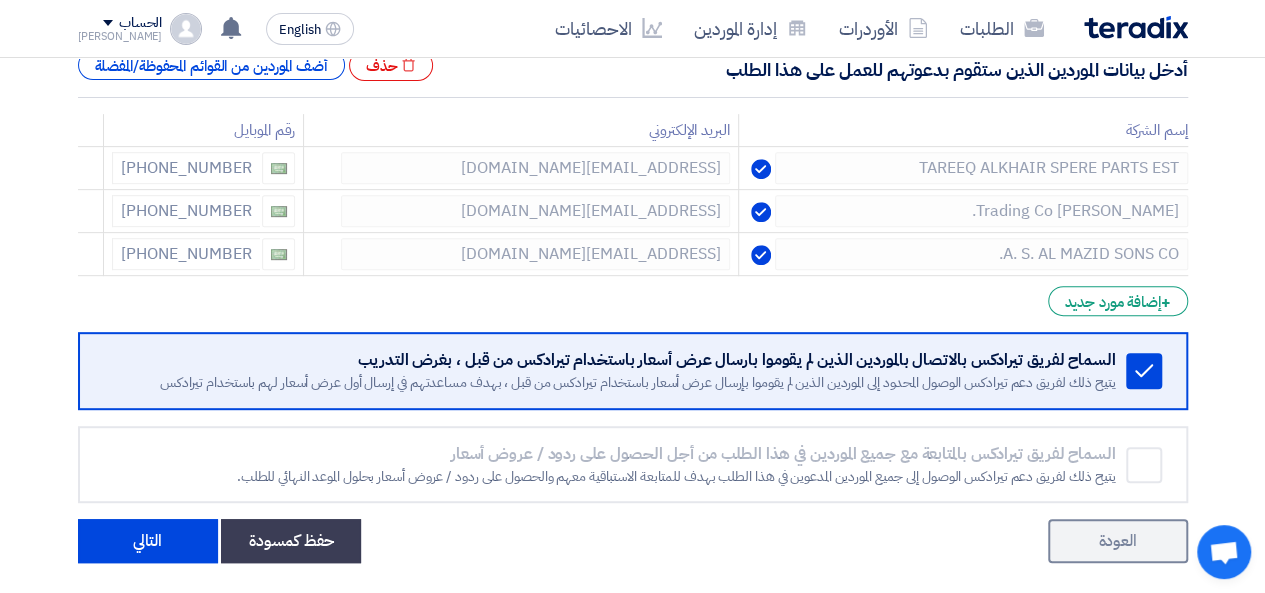 click 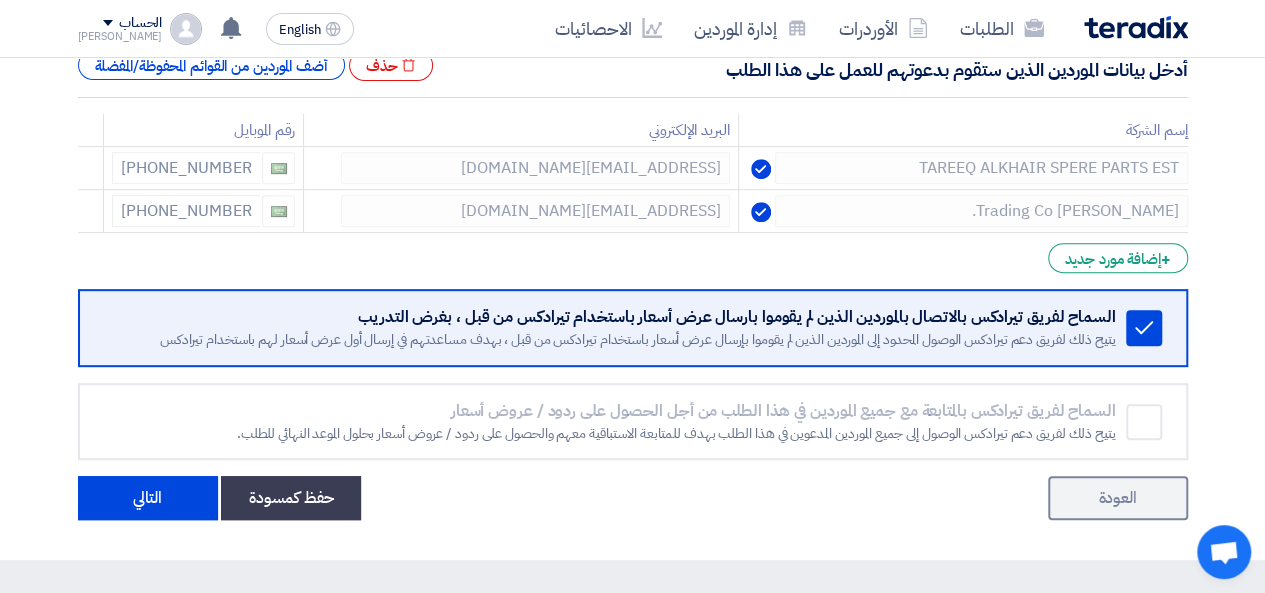 scroll, scrollTop: 666, scrollLeft: 0, axis: vertical 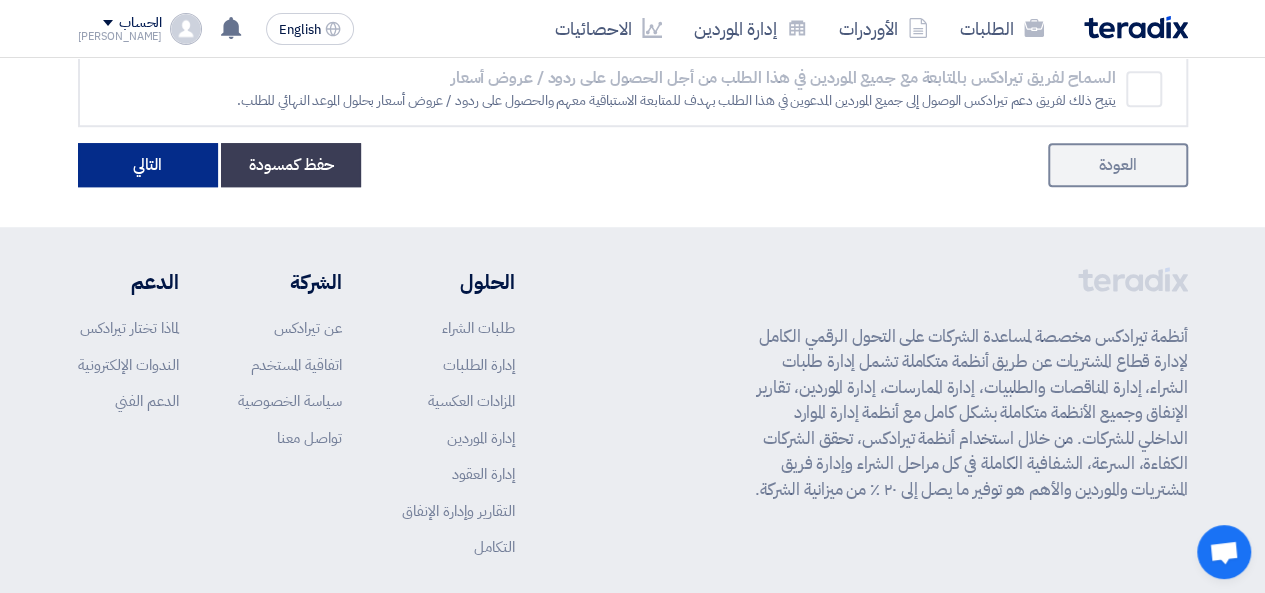 click on "التالي" 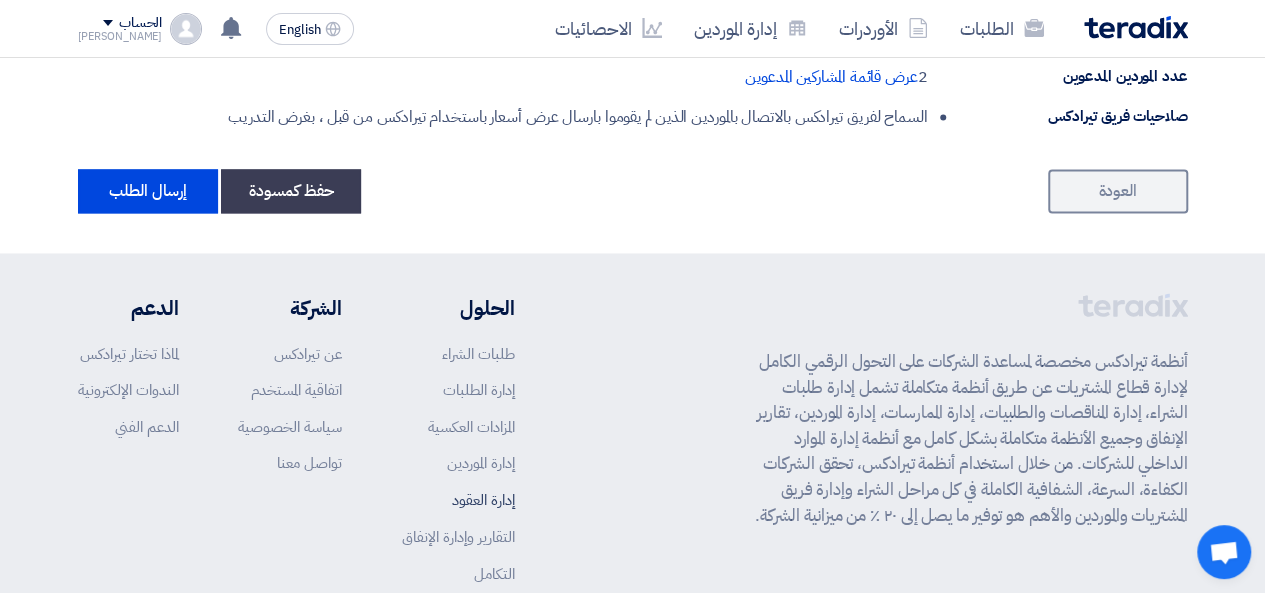 scroll, scrollTop: 1506, scrollLeft: 0, axis: vertical 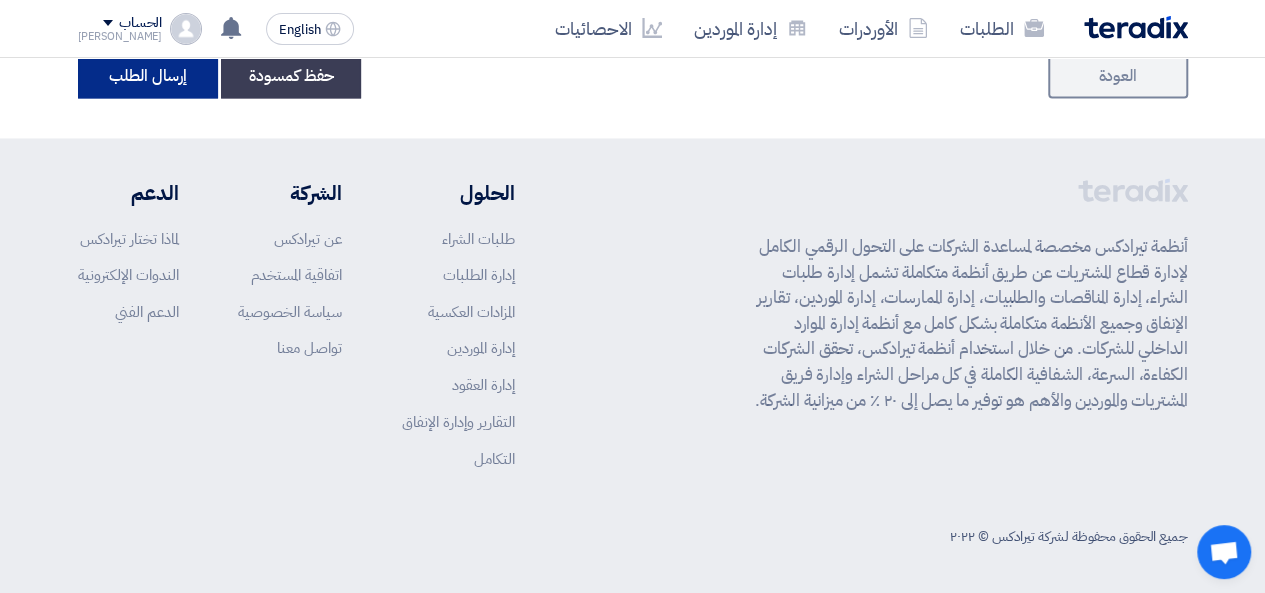 click on "إرسال الطلب" 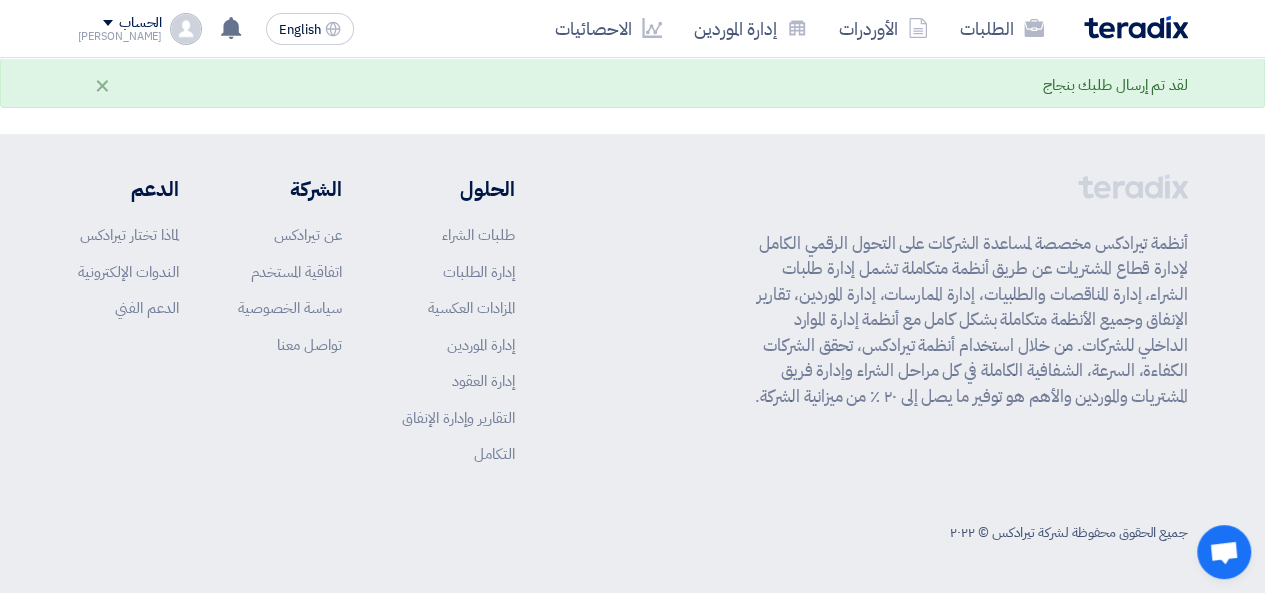 scroll, scrollTop: 0, scrollLeft: 0, axis: both 